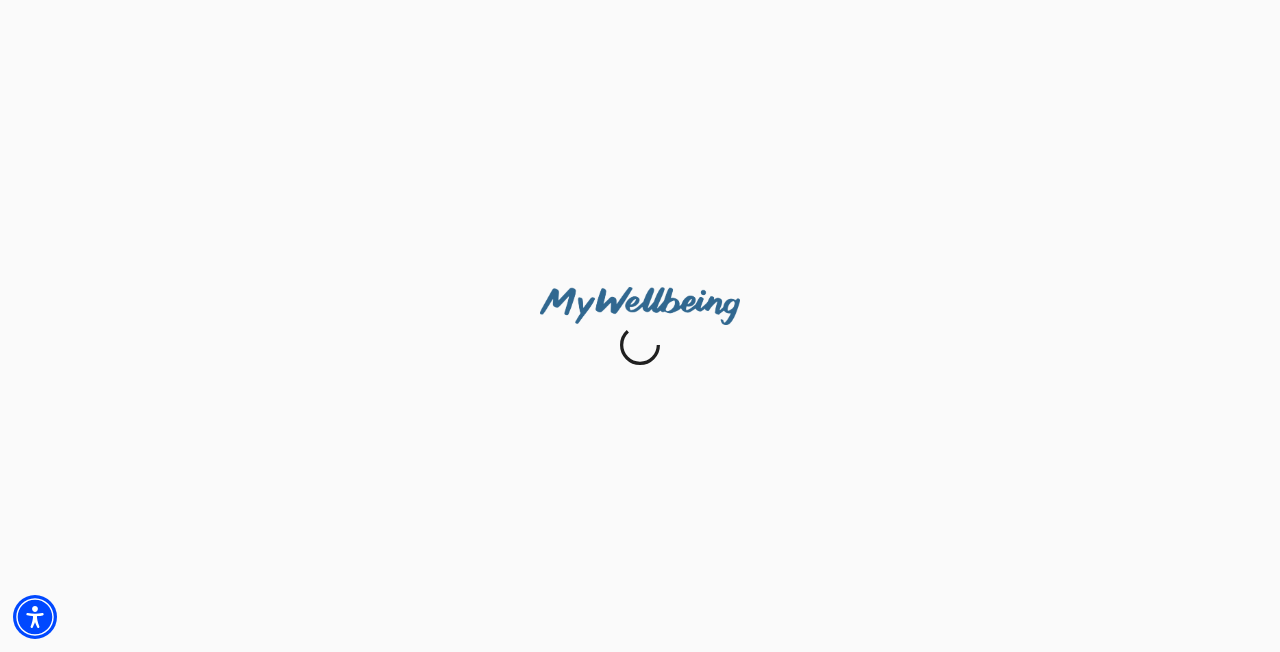 scroll, scrollTop: 0, scrollLeft: 0, axis: both 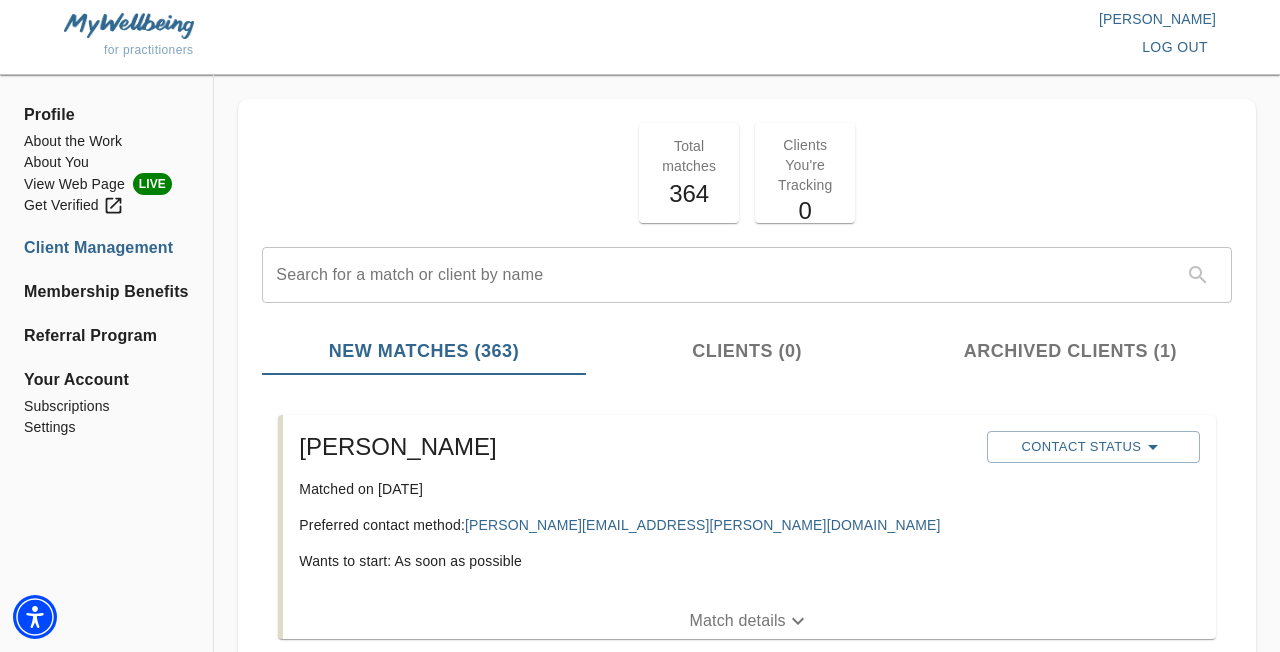 click on "for practitioners [PERSON_NAME] log out" at bounding box center (640, 37) 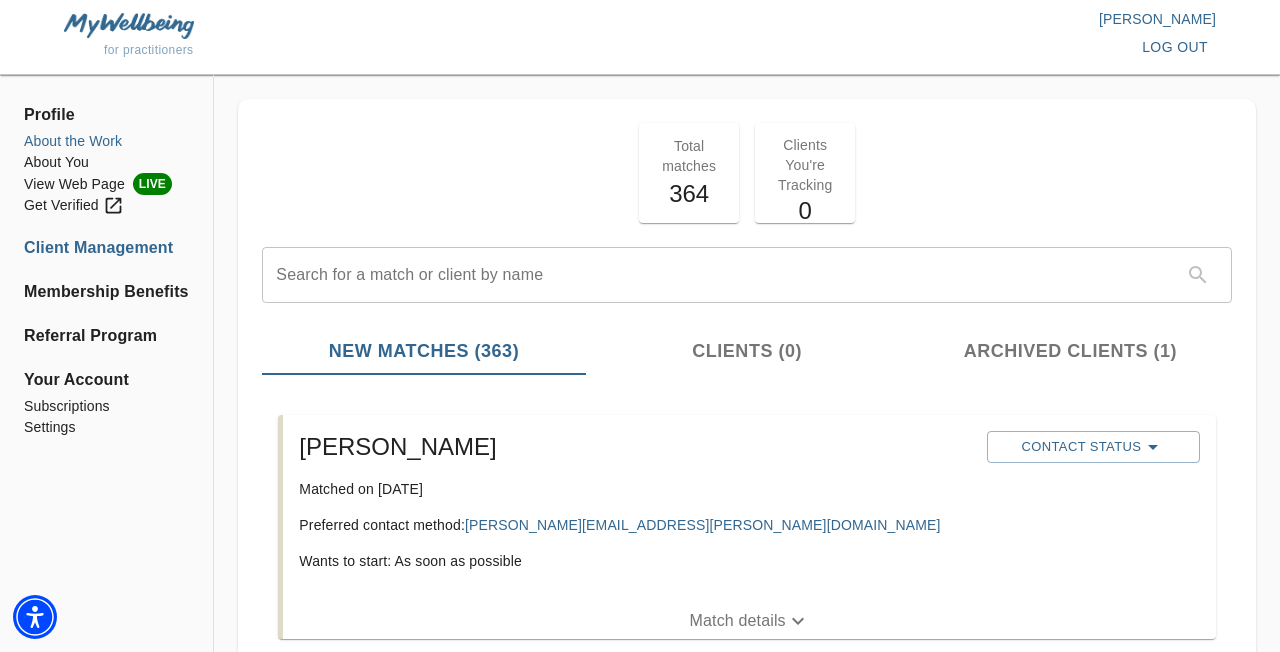 click on "About the Work" at bounding box center (106, 141) 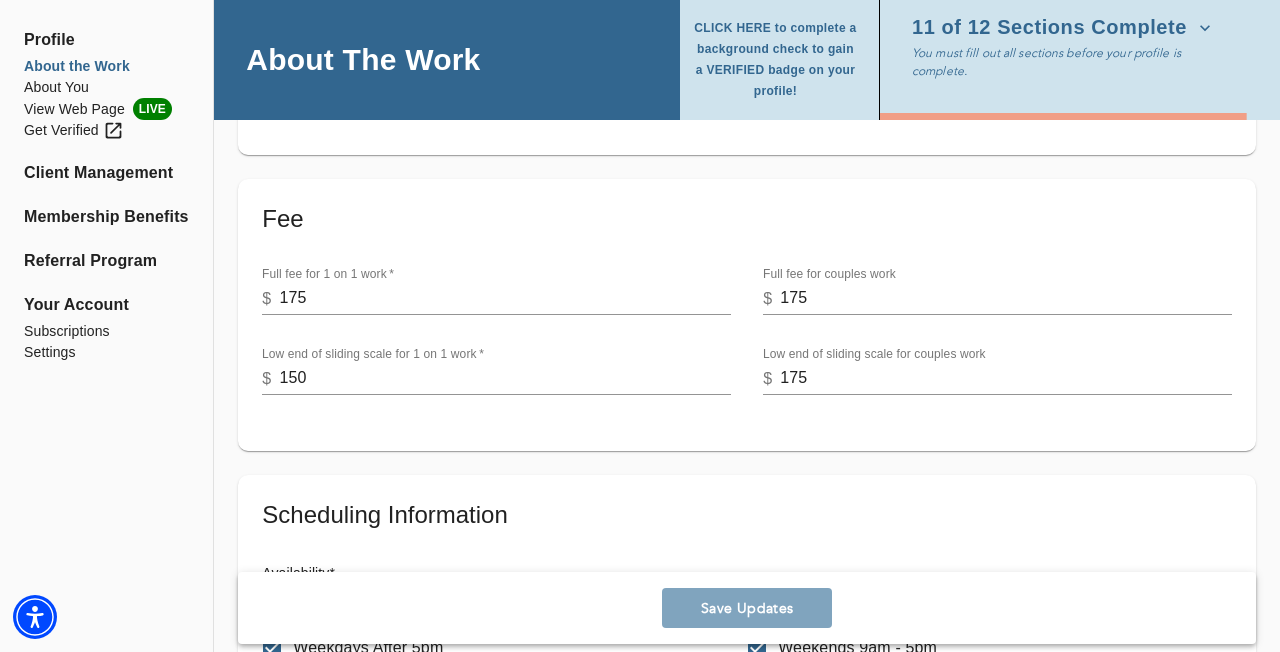 scroll, scrollTop: 796, scrollLeft: 0, axis: vertical 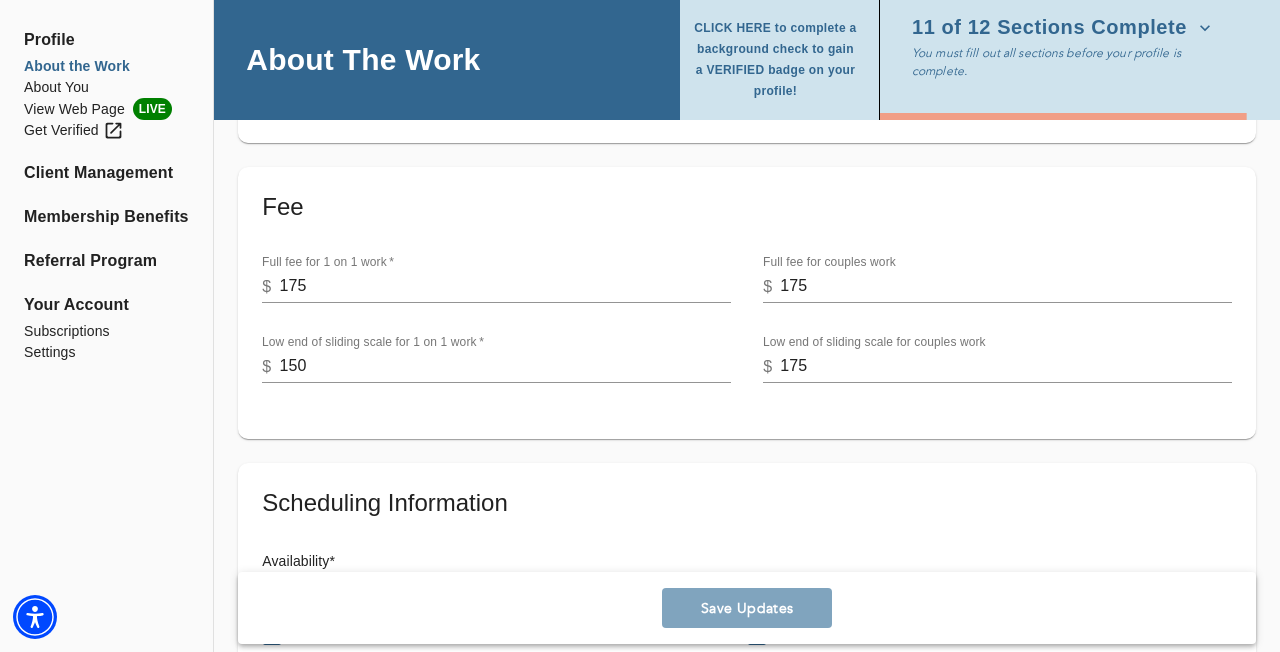 click on "175" at bounding box center [505, 287] 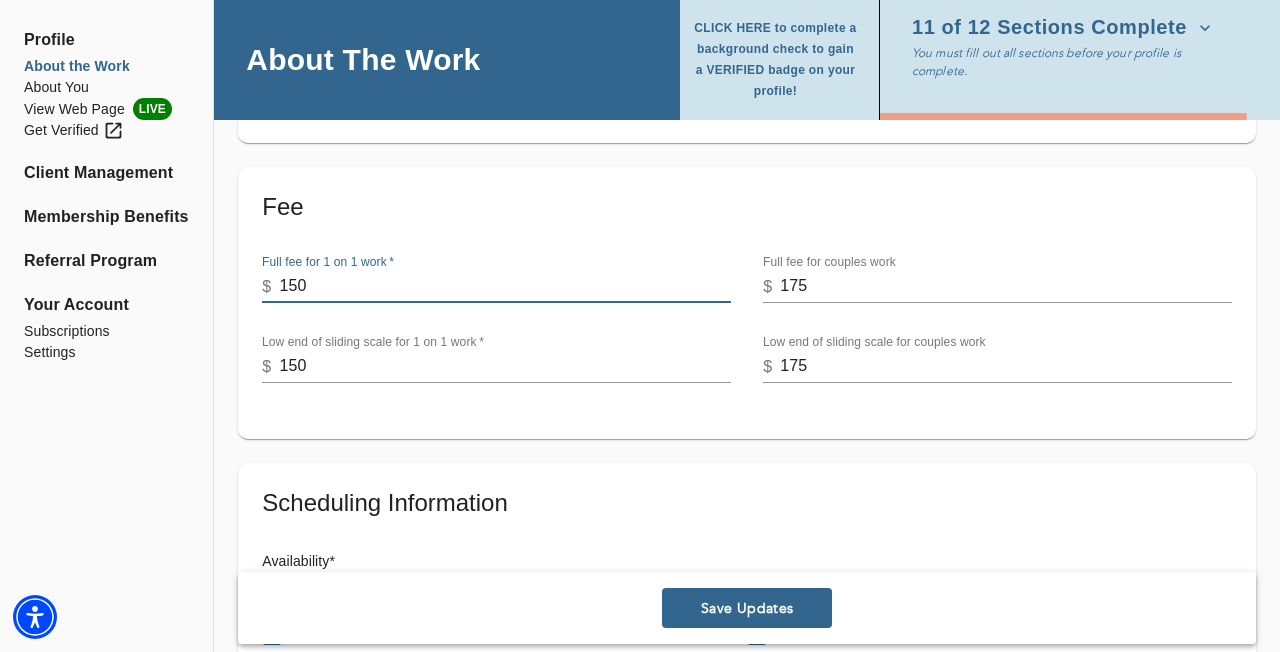 type on "150" 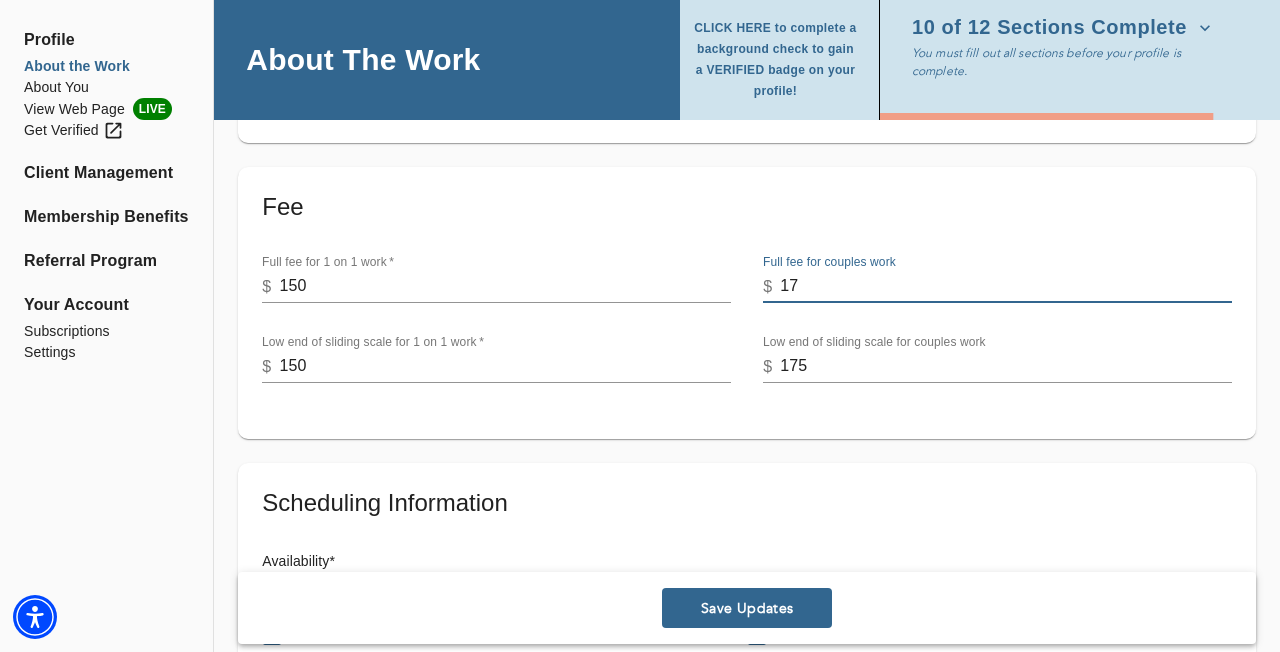 type on "175" 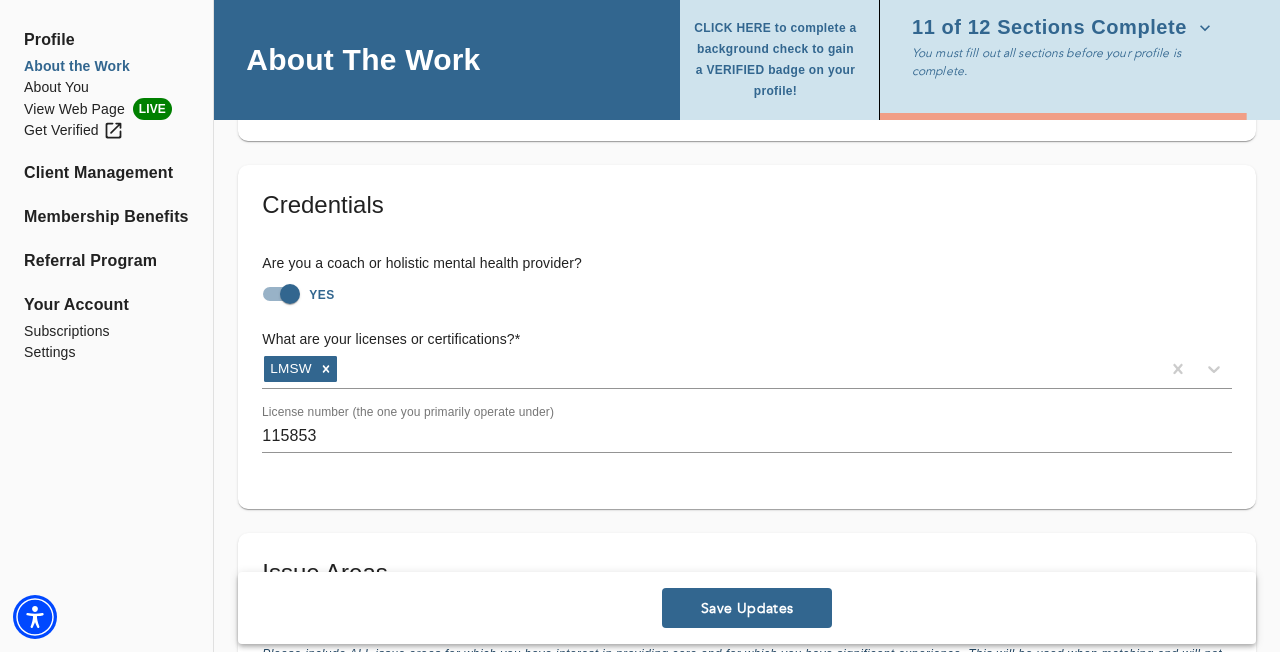 scroll, scrollTop: 1495, scrollLeft: 0, axis: vertical 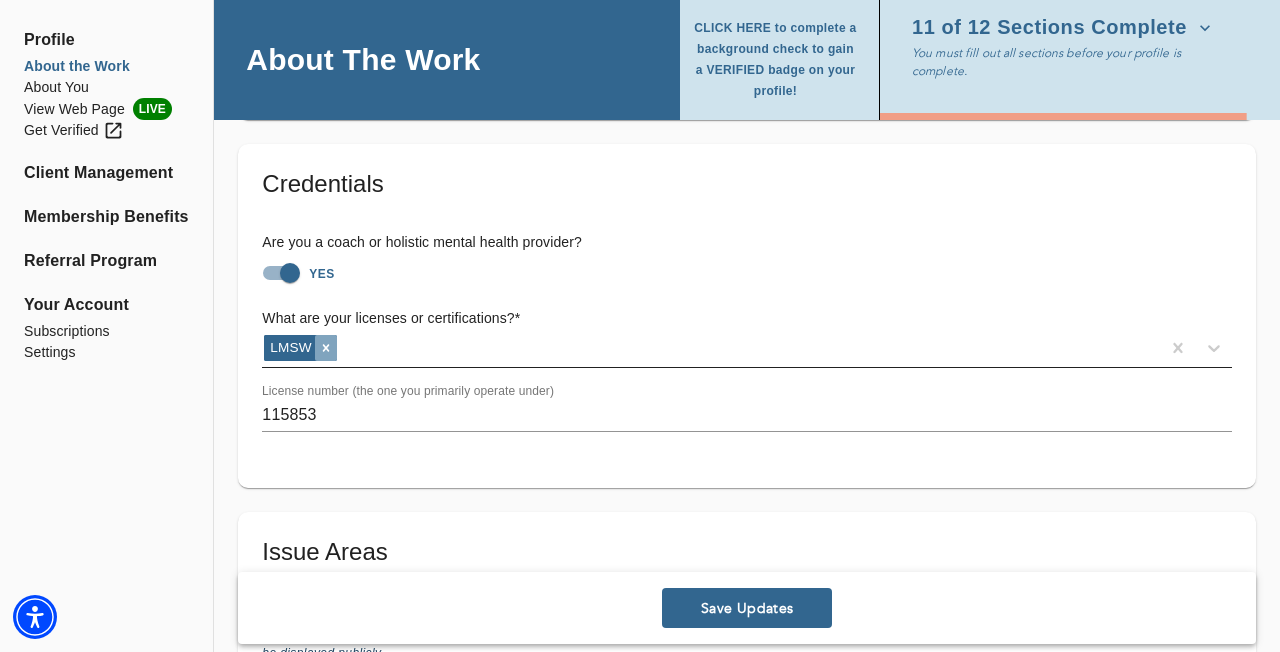 click 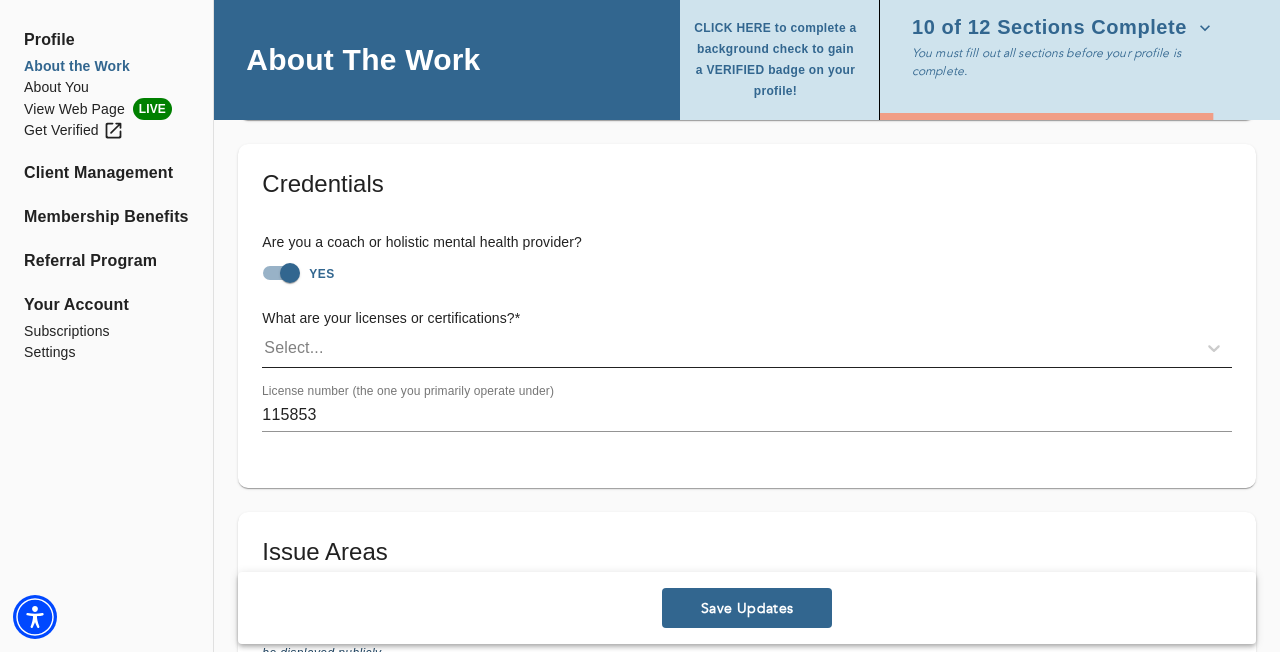 click on "Select..." at bounding box center [293, 348] 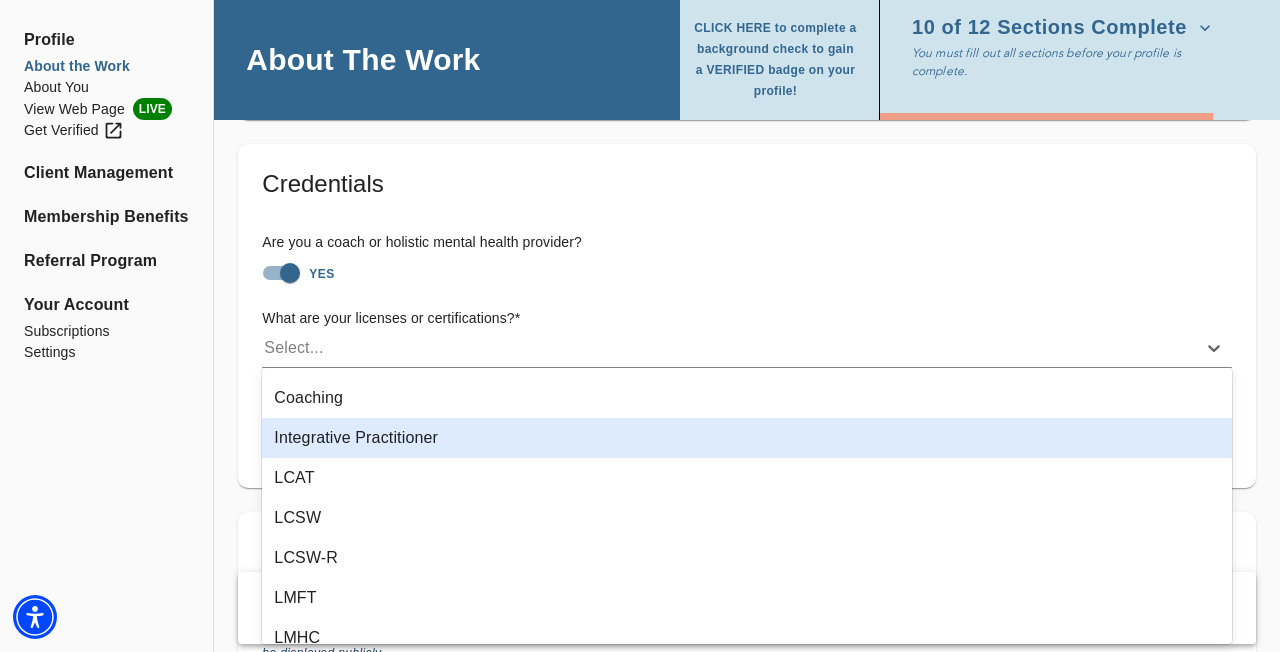 scroll, scrollTop: 101, scrollLeft: 0, axis: vertical 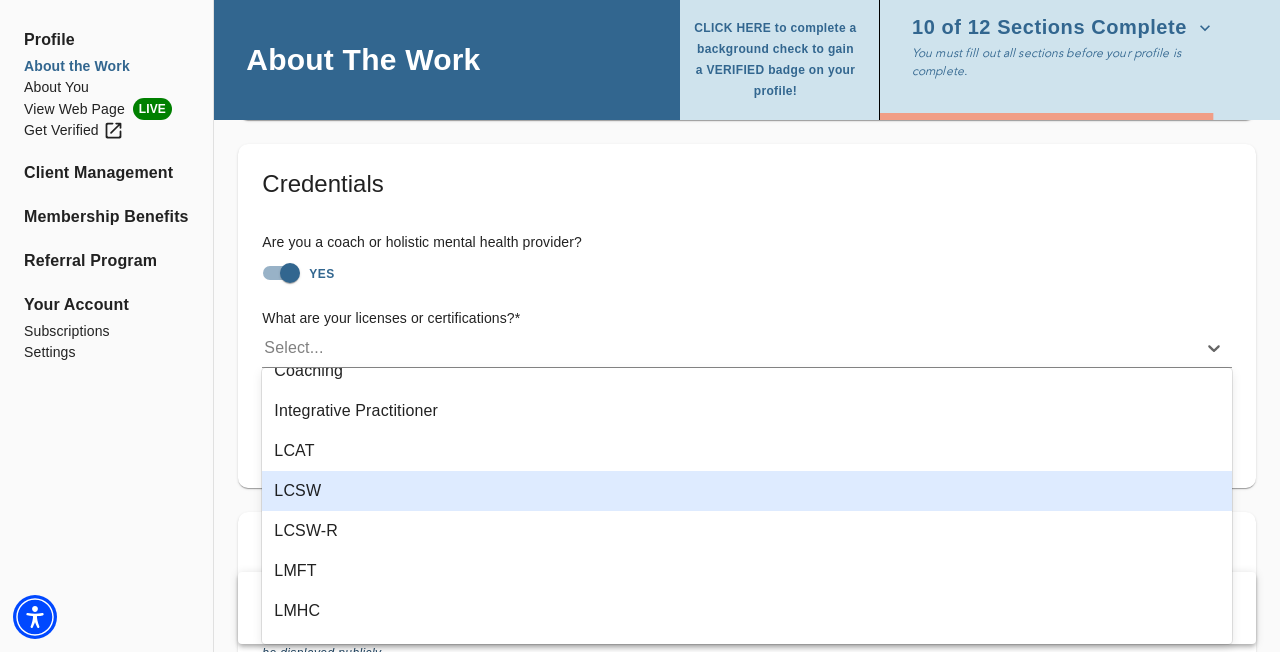 click on "LCSW" at bounding box center (747, 491) 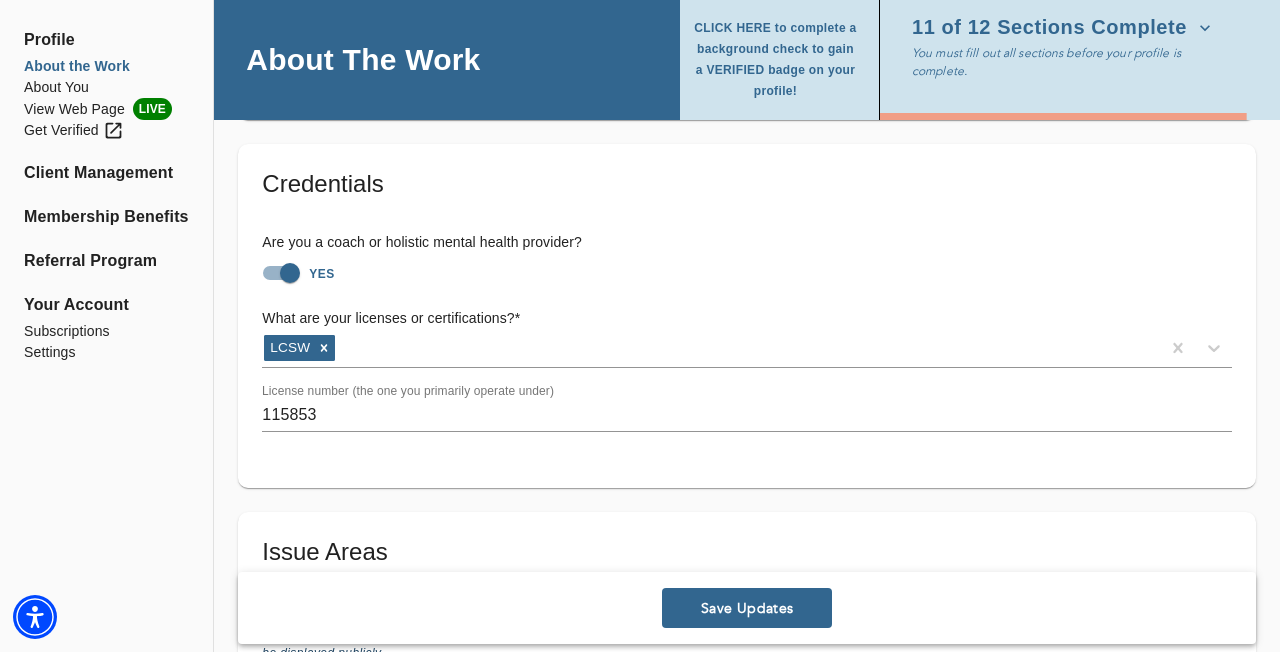 click on "115853" at bounding box center (747, 416) 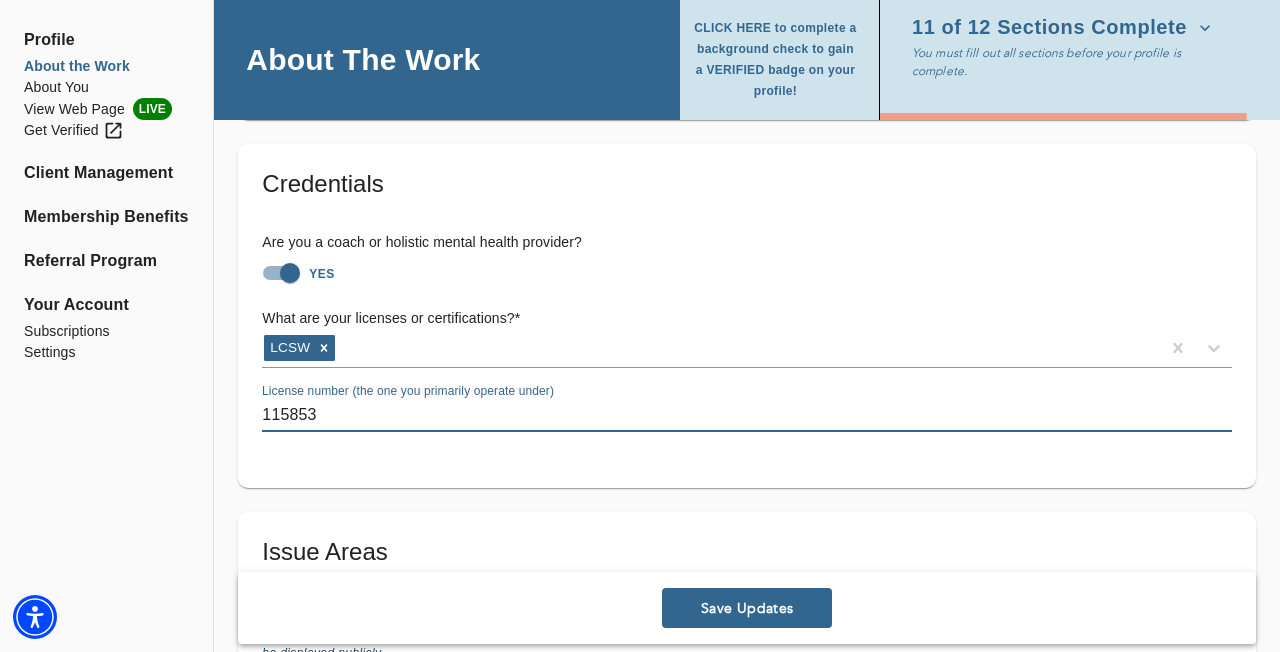 click on "115853" at bounding box center [747, 416] 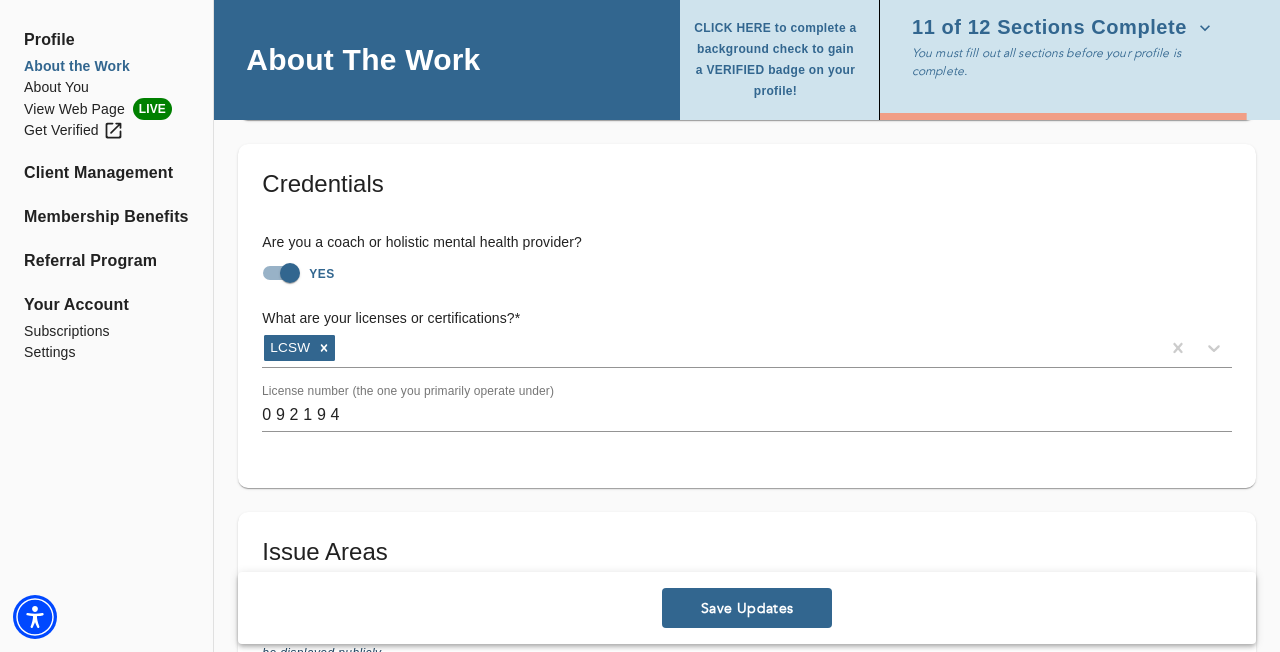 click on "Credentials Are you a coach or holistic mental health provider? YES What are your licenses or certifications?  * LCSW License number (the one you primarily operate under) 0 9 2 1 9 4" at bounding box center [747, 316] 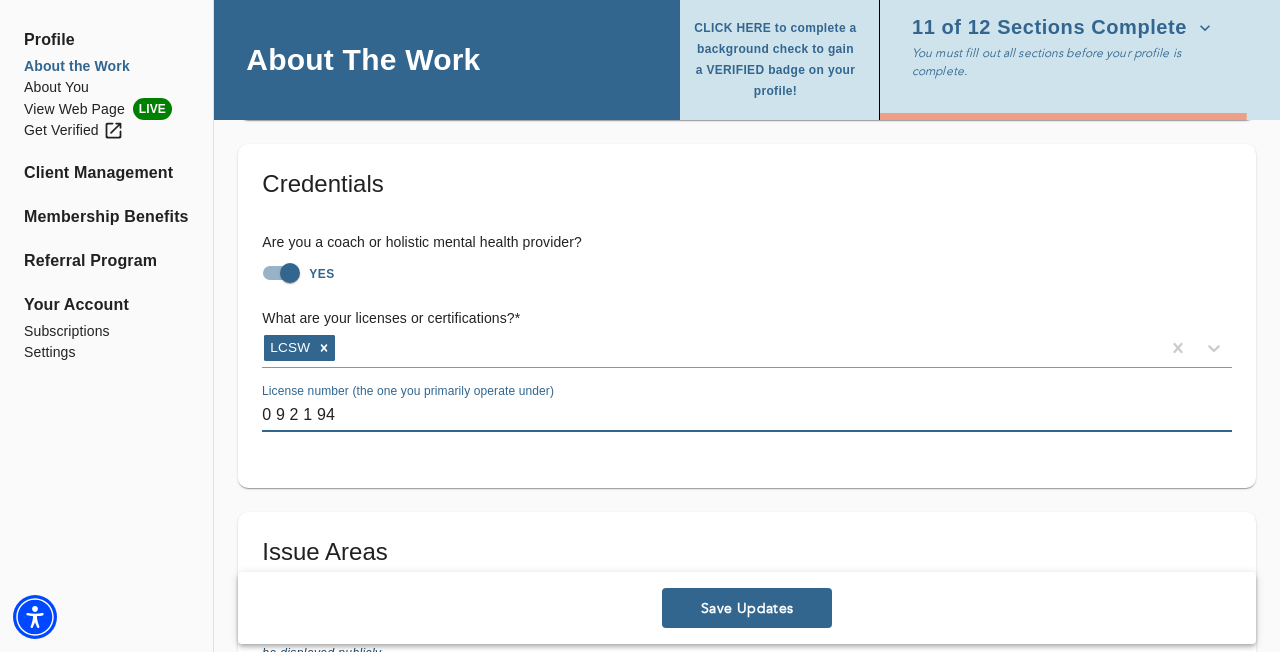 click on "0 9 2 1 94" at bounding box center [747, 416] 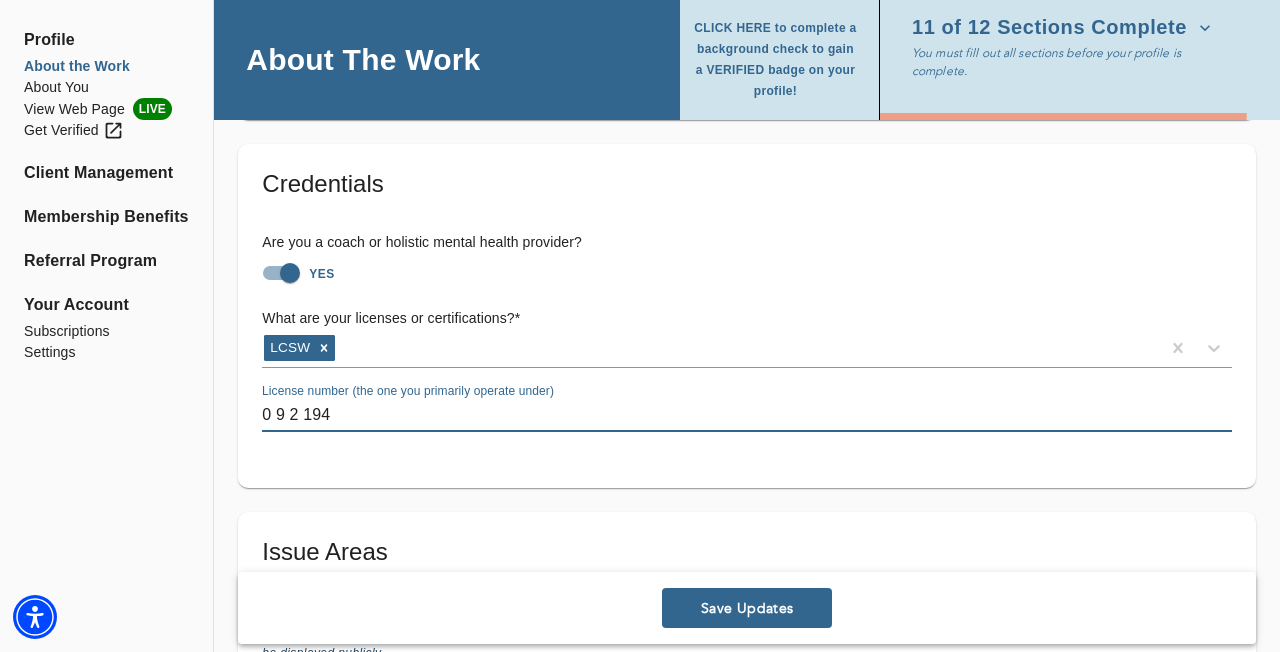 click on "0 9 2 194" at bounding box center (747, 416) 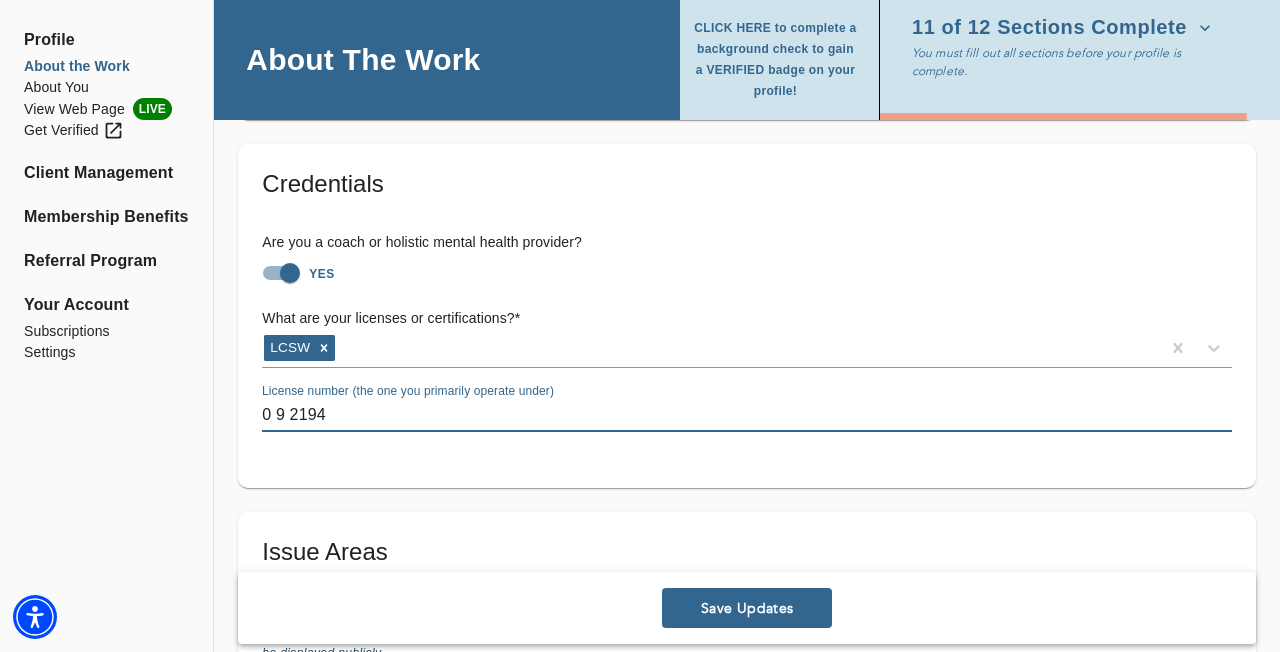 click on "0 9 2194" at bounding box center [747, 416] 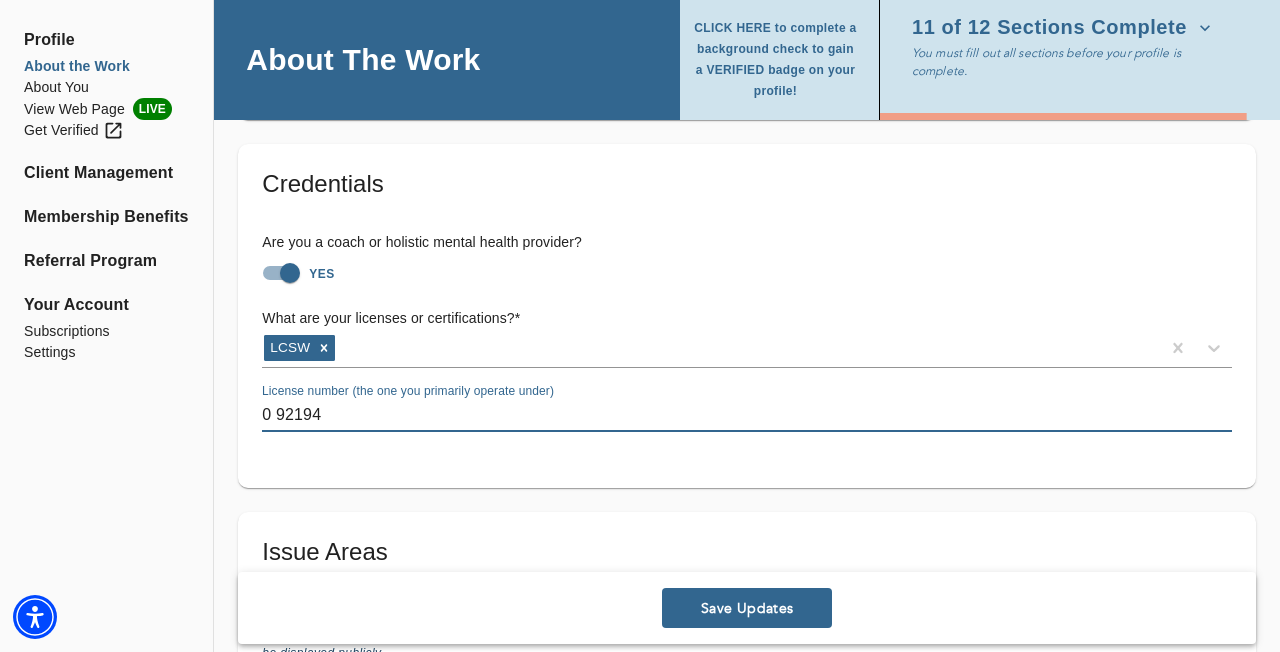 click on "0 92194" at bounding box center (747, 416) 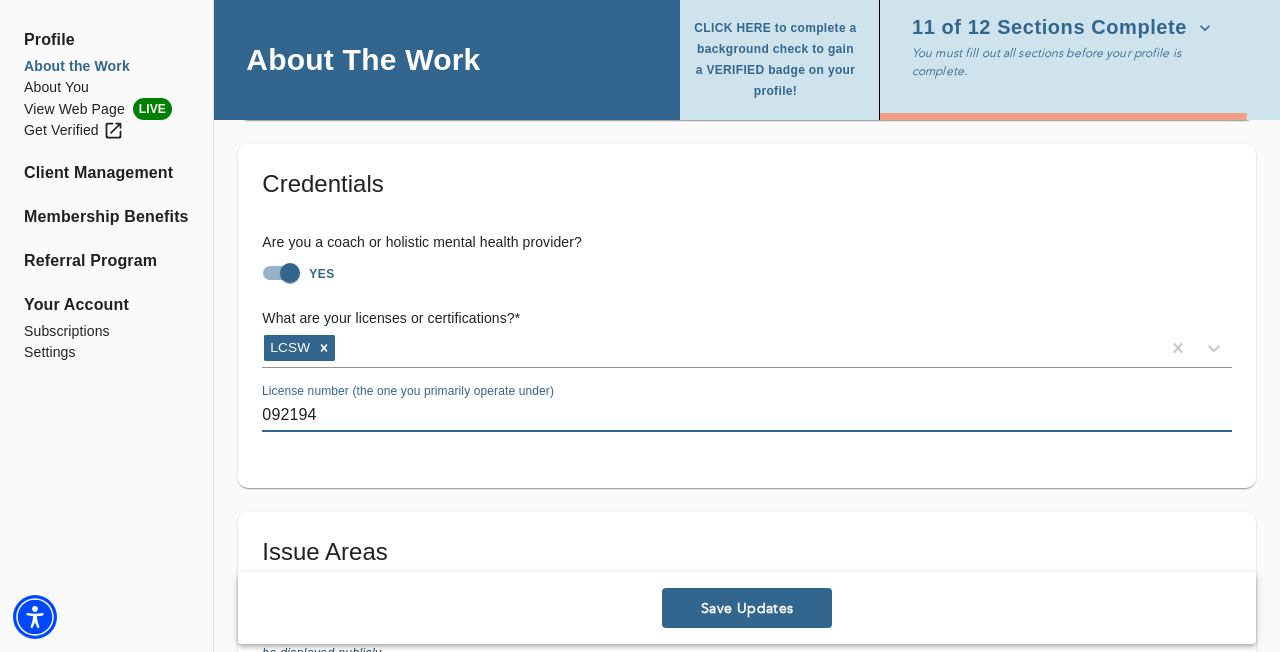 type on "092194" 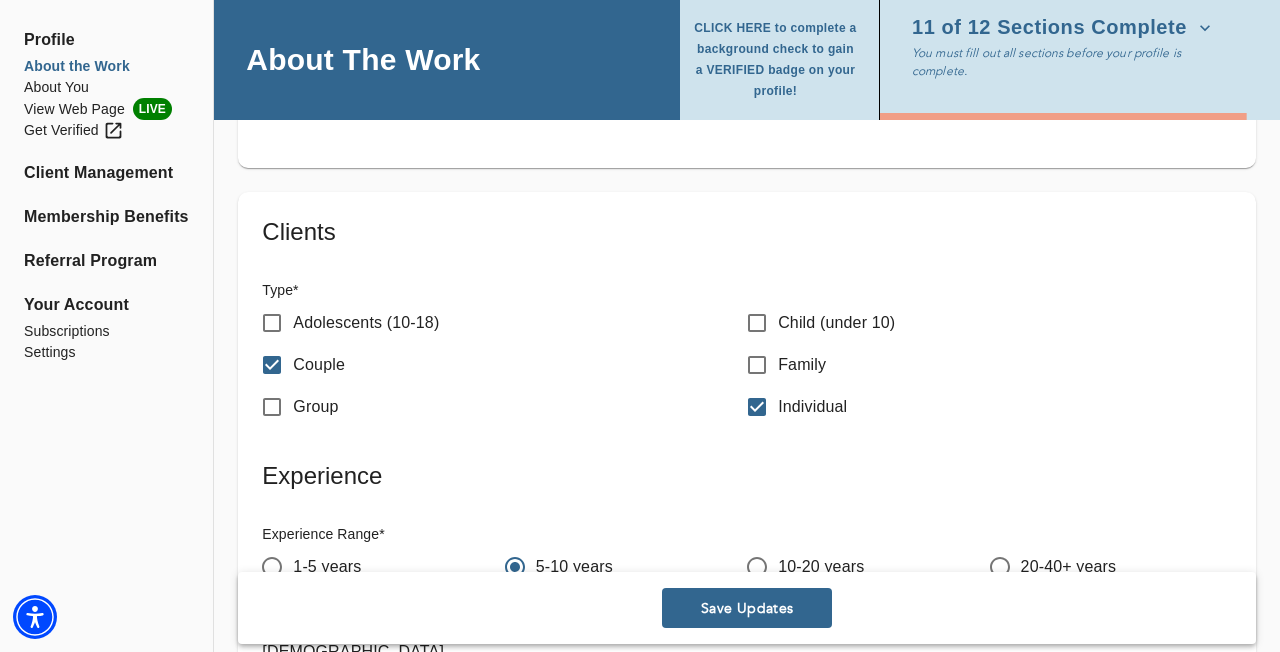 scroll, scrollTop: 2510, scrollLeft: 0, axis: vertical 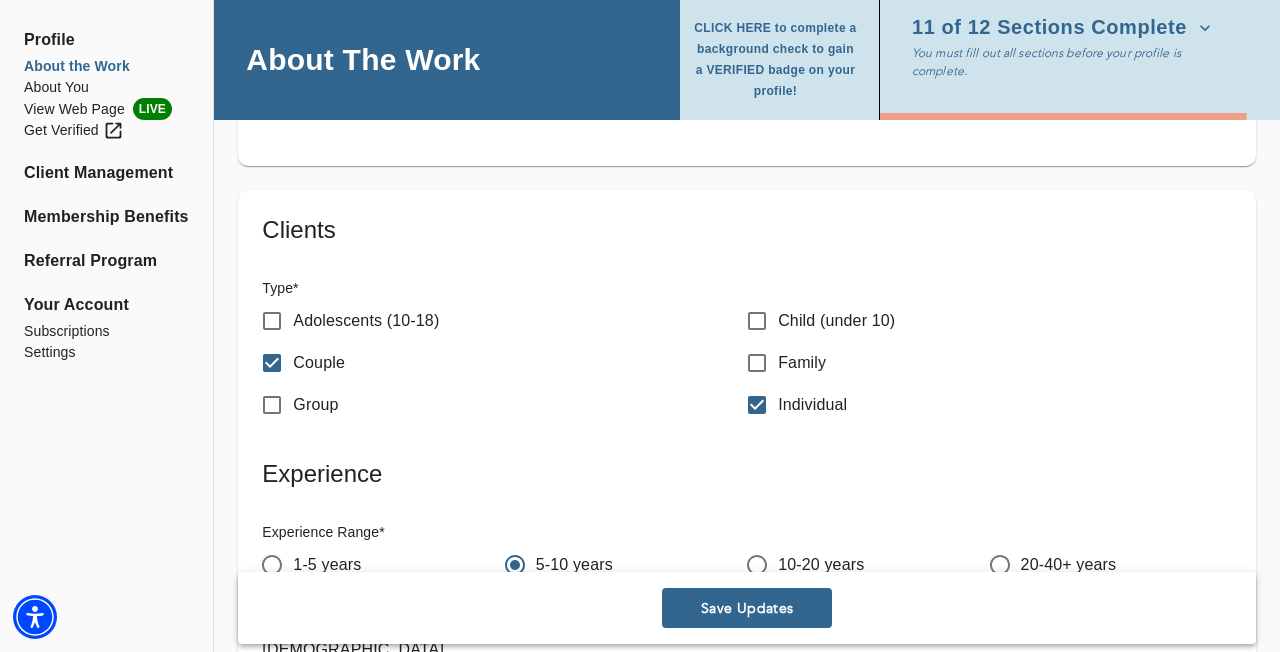 click on "Adolescents (10-18)" at bounding box center [366, 321] 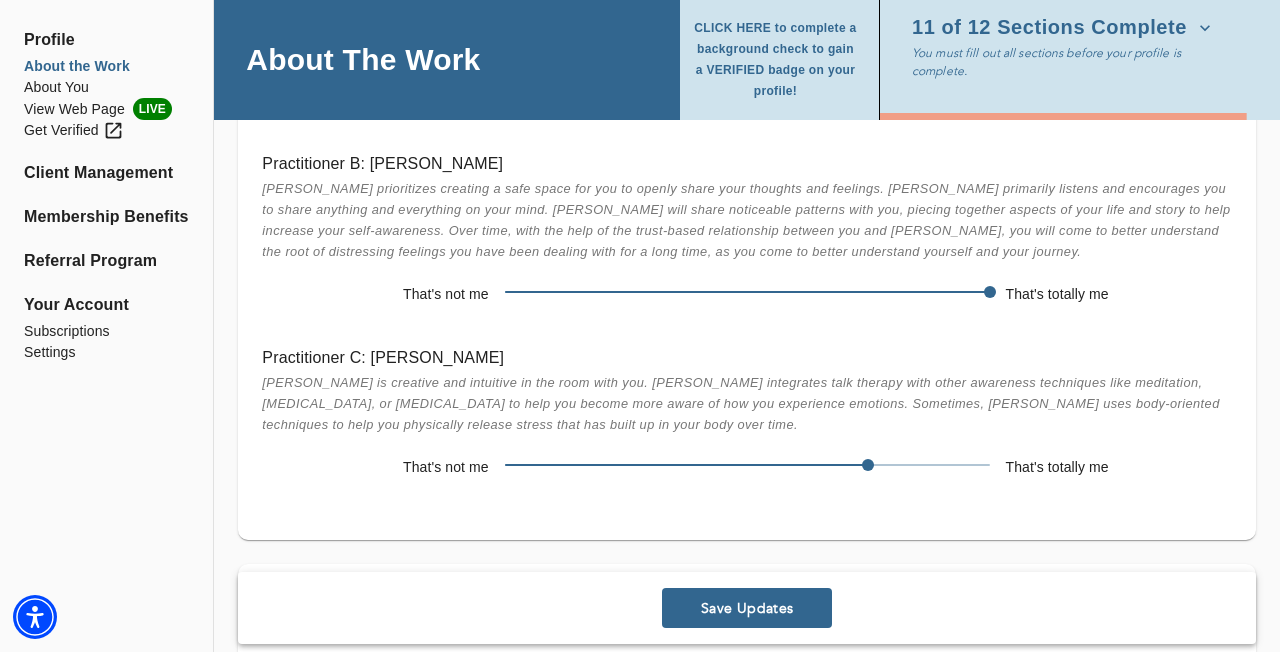 scroll, scrollTop: 4118, scrollLeft: 0, axis: vertical 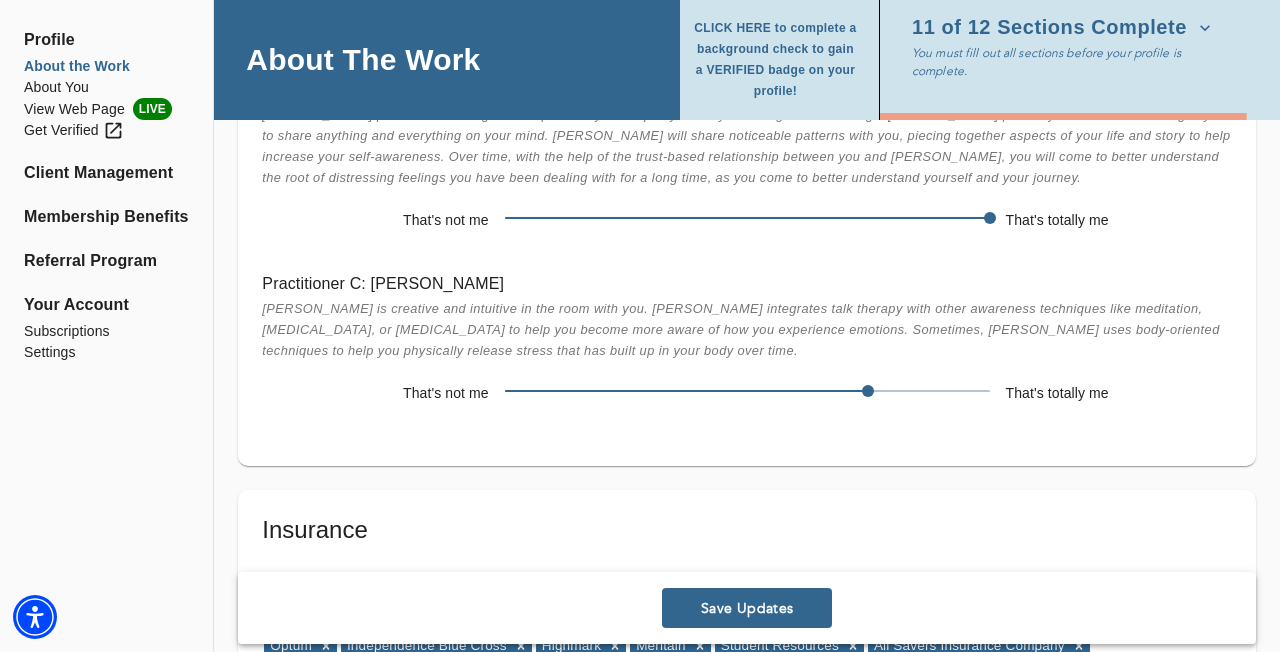 click on "Save Updates" at bounding box center (747, 608) 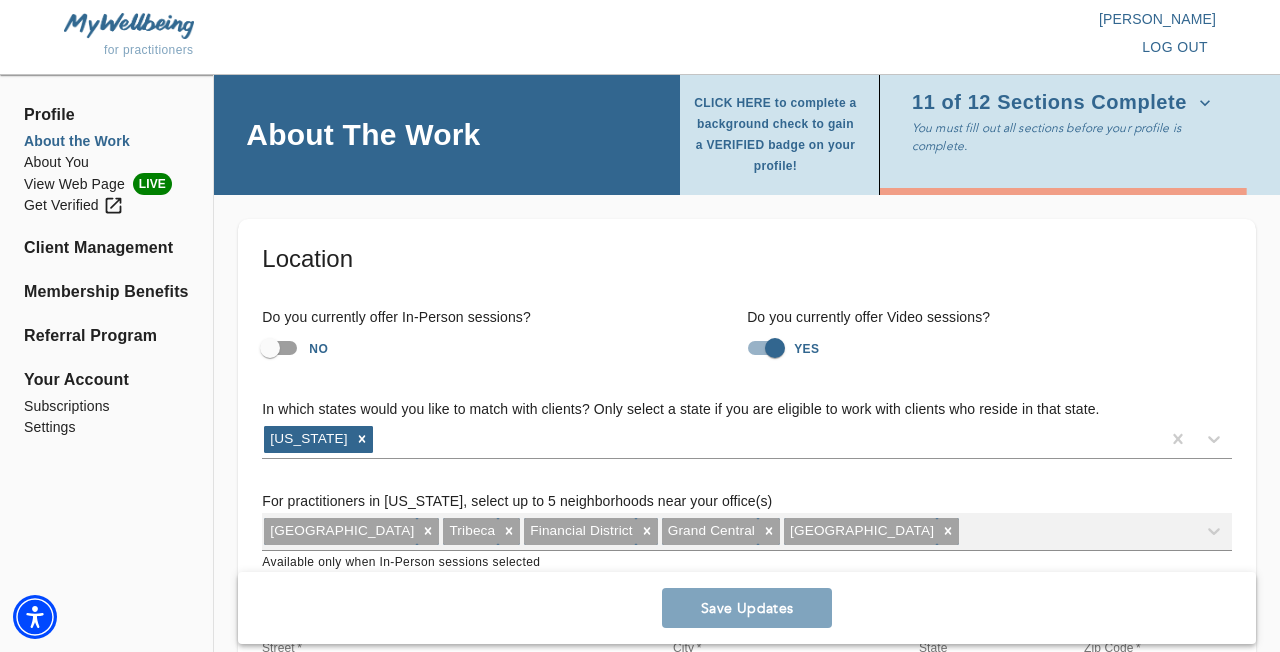 scroll, scrollTop: 0, scrollLeft: 0, axis: both 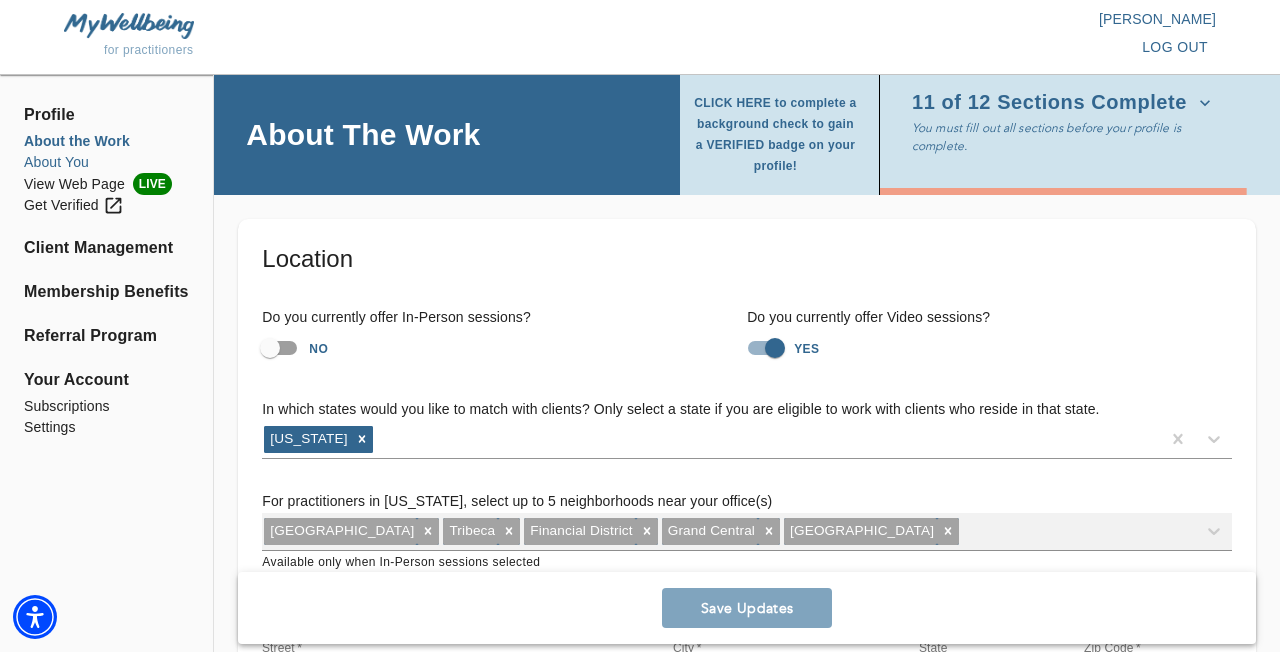 click on "About You" at bounding box center (106, 162) 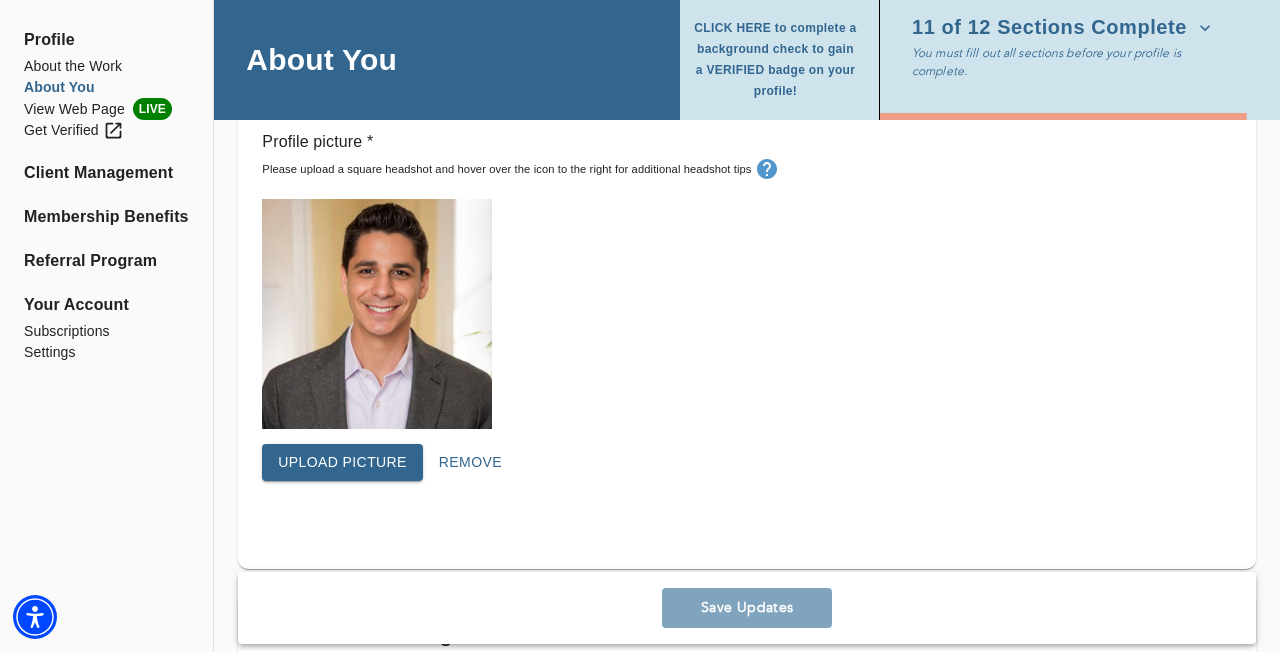 scroll, scrollTop: 646, scrollLeft: 0, axis: vertical 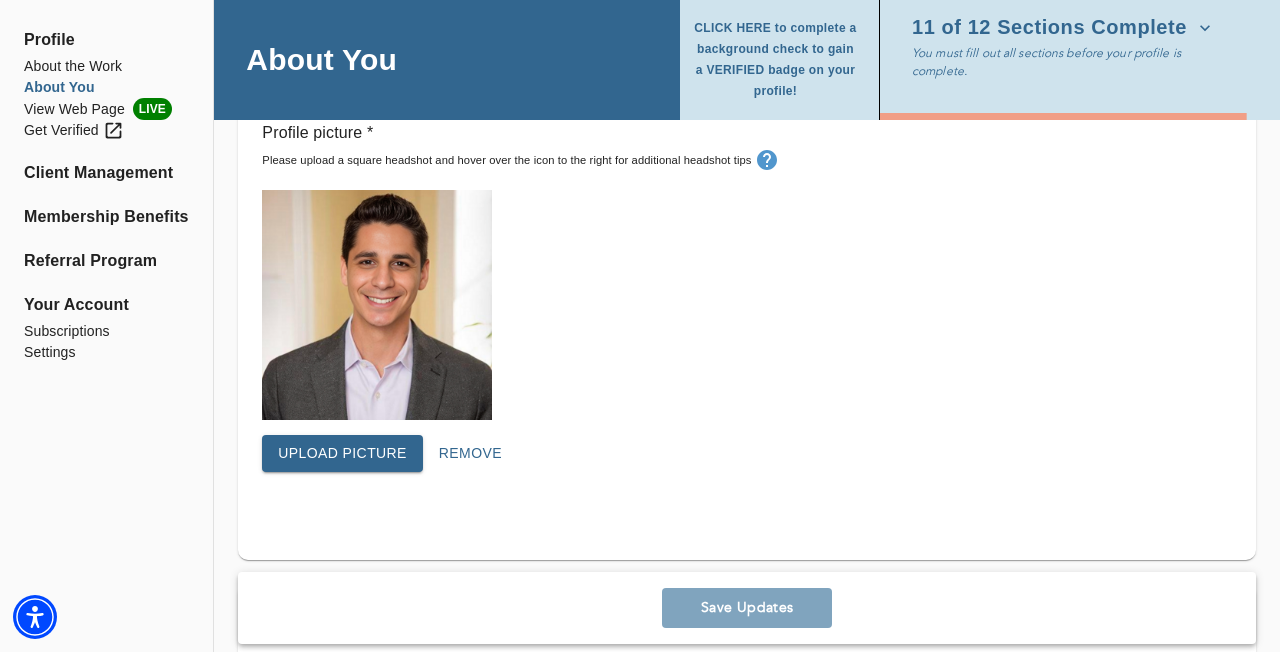 click on "Upload picture" at bounding box center (342, 453) 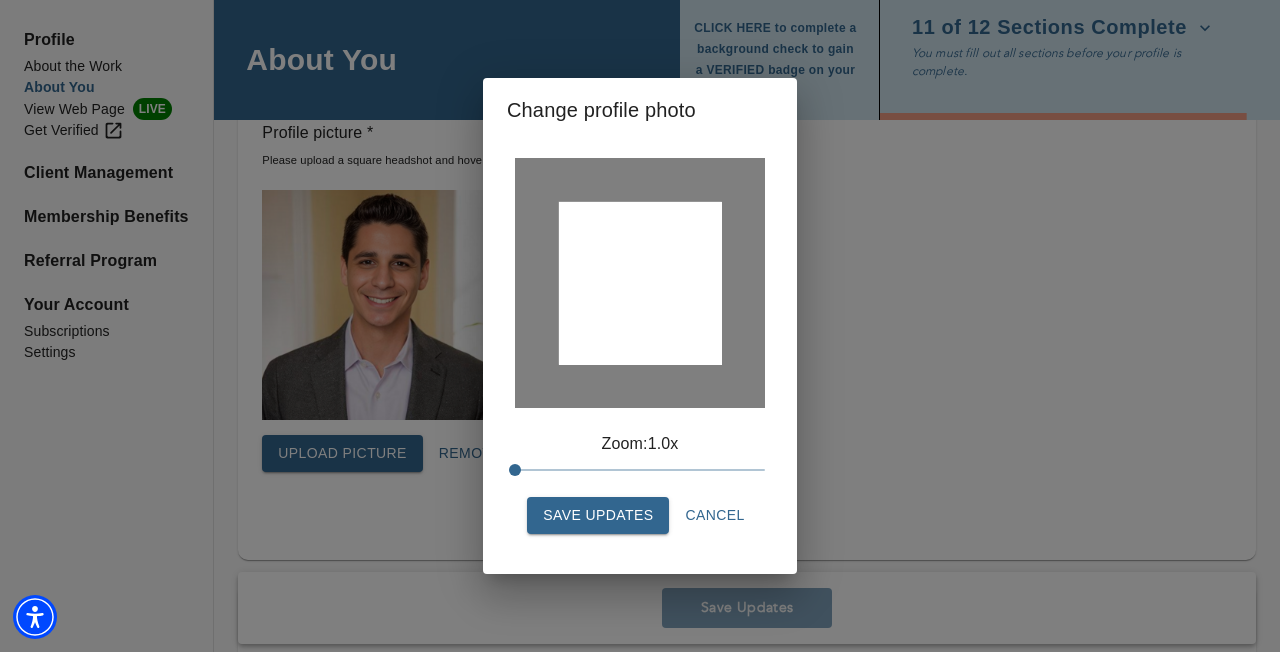 drag, startPoint x: 656, startPoint y: 346, endPoint x: 651, endPoint y: 365, distance: 19.646883 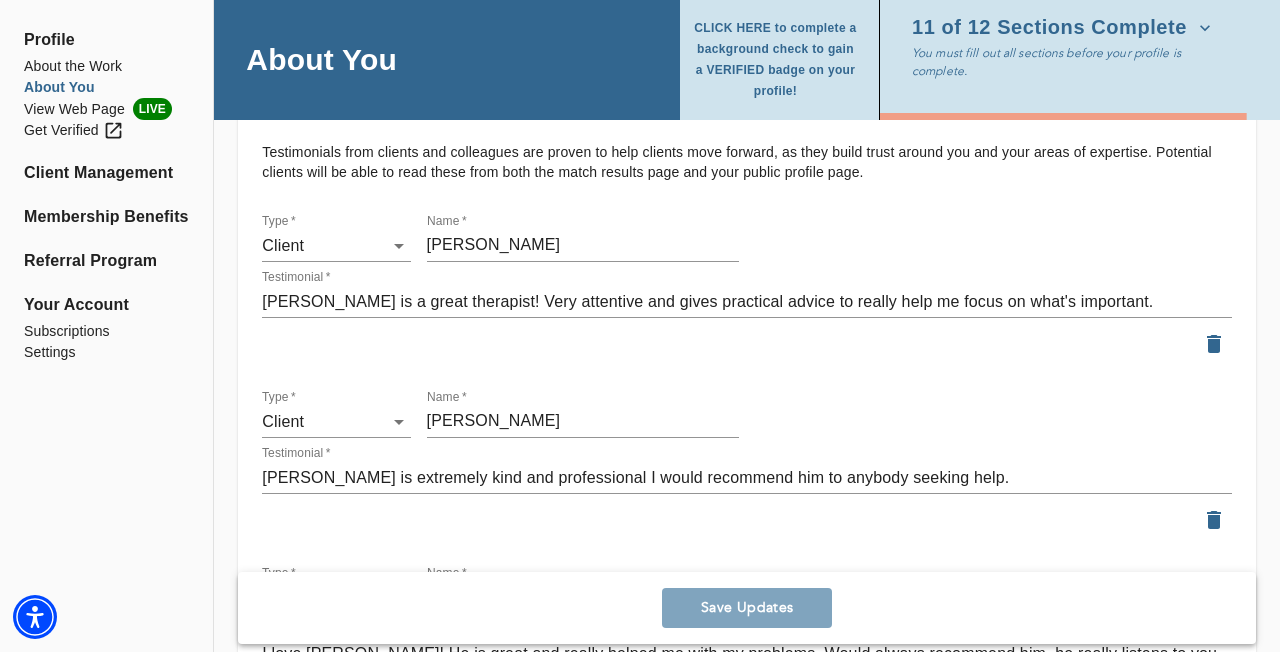 scroll, scrollTop: 2382, scrollLeft: 0, axis: vertical 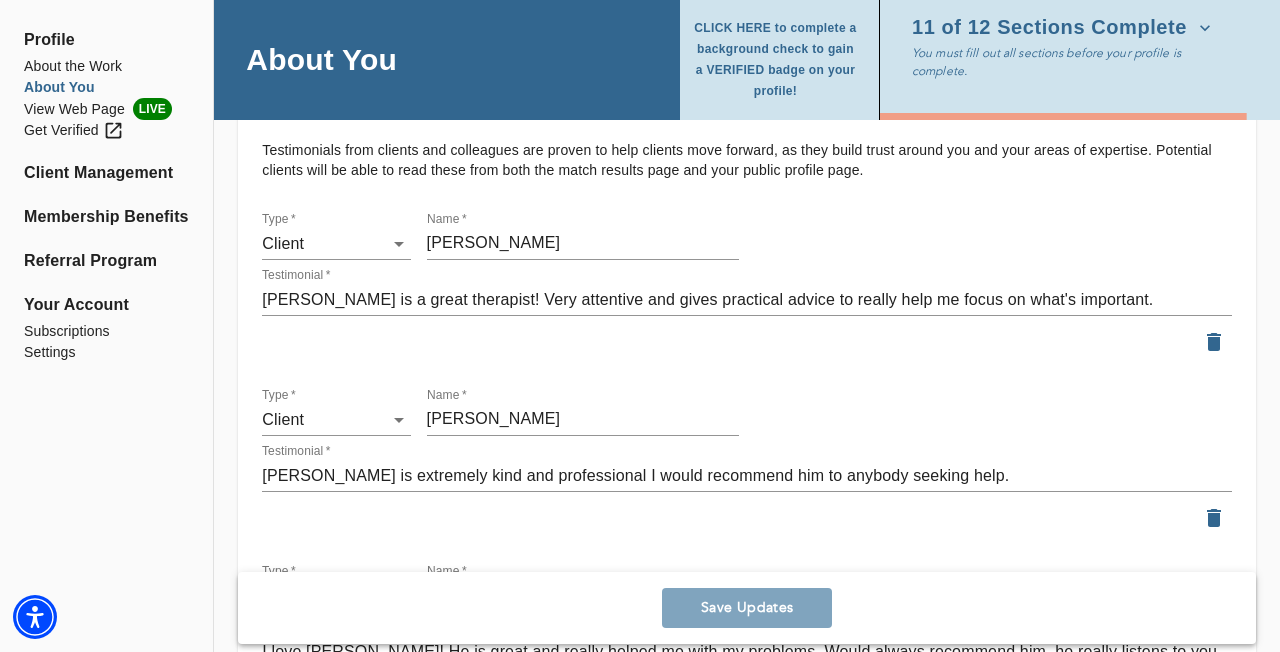click on "[PERSON_NAME] is a great therapist! Very attentive and gives practical advice to really help me focus on what's important." at bounding box center [747, 299] 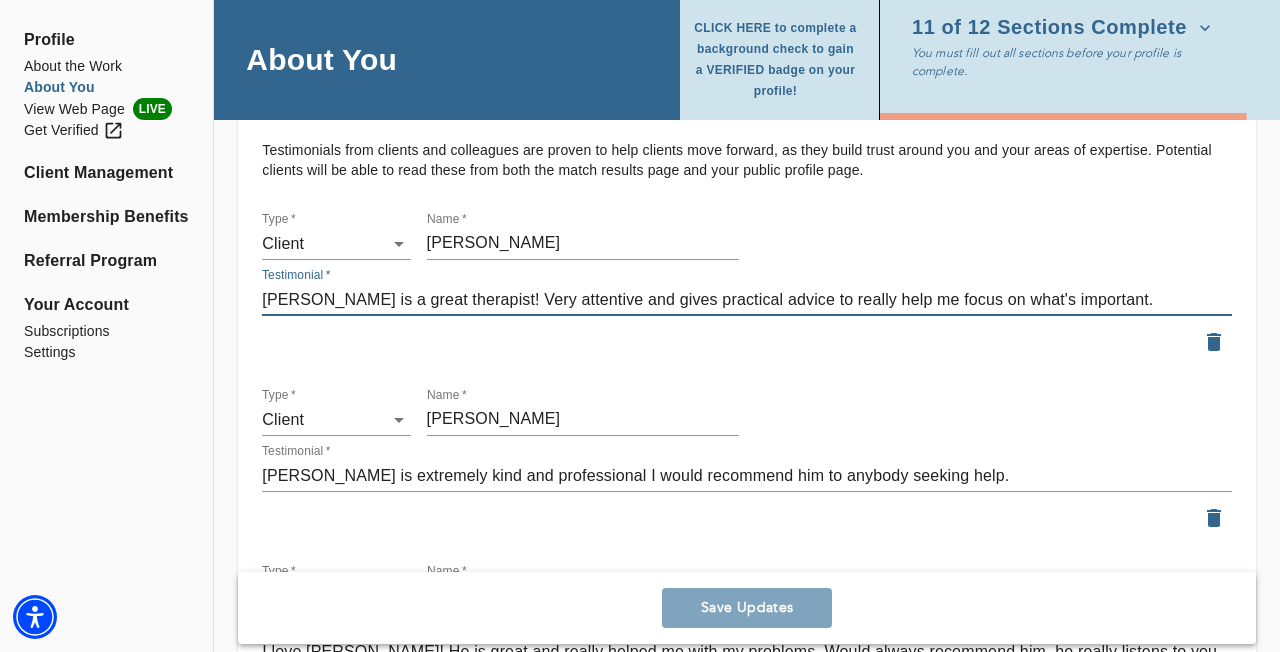 click on "[PERSON_NAME] is a great therapist! Very attentive and gives practical advice to really help me focus on what's important." at bounding box center (747, 299) 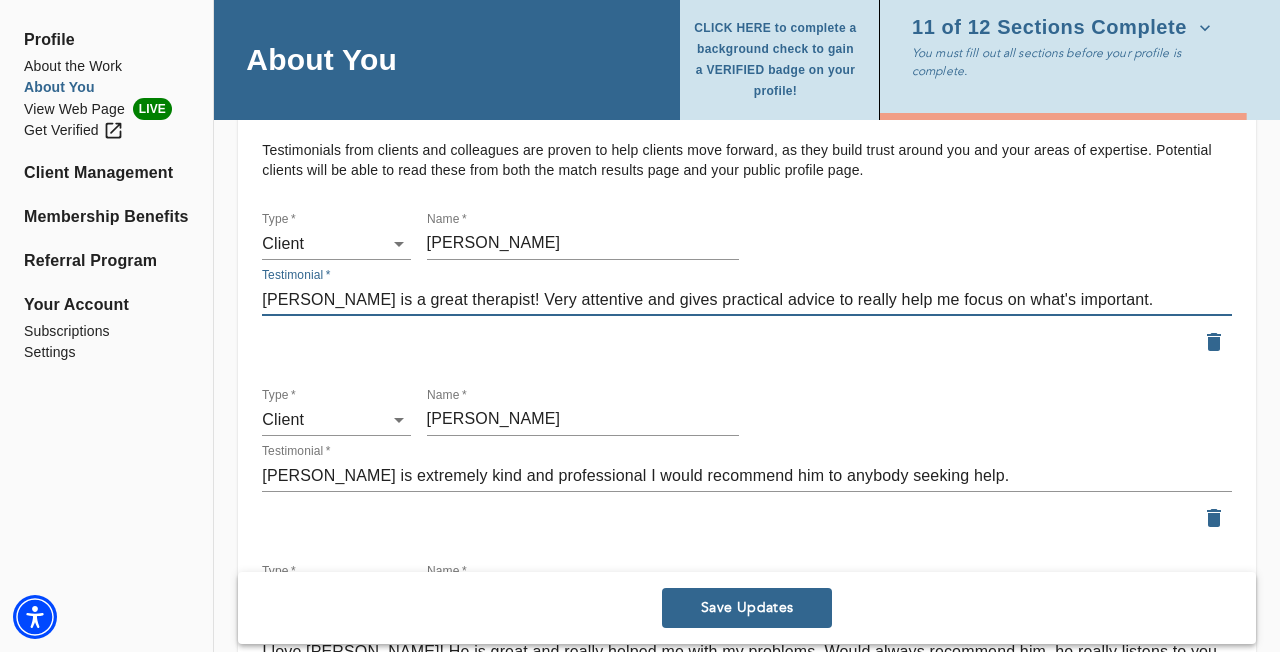 type on "[PERSON_NAME] is a great therapist! Very attentive and gives practical advice to really help me focus on what's important." 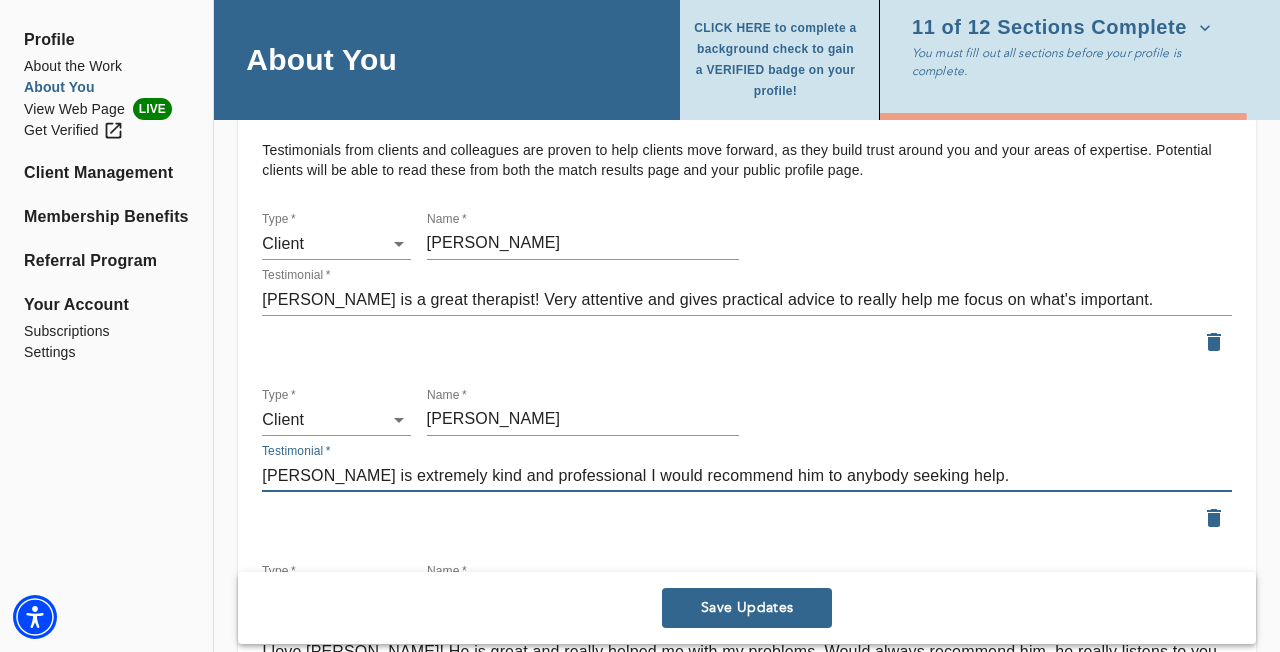 click on "[PERSON_NAME] is extremely kind and professional I would recommend him to anybody seeking help." at bounding box center (747, 475) 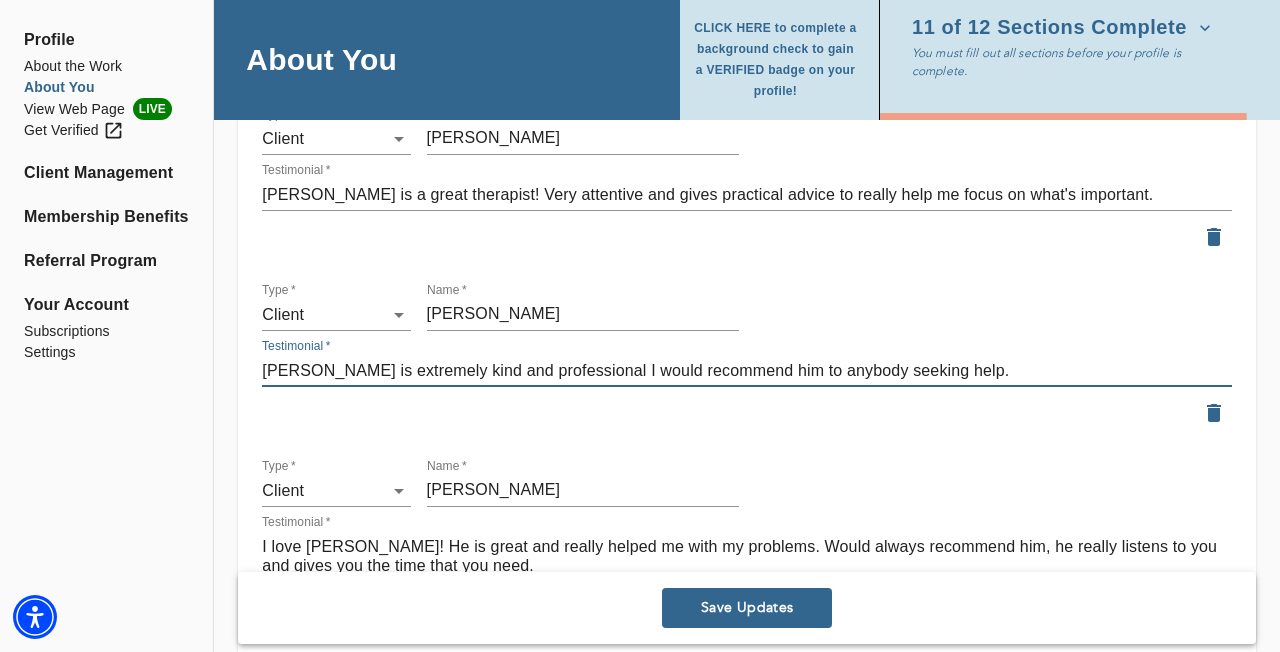 scroll, scrollTop: 2603, scrollLeft: 0, axis: vertical 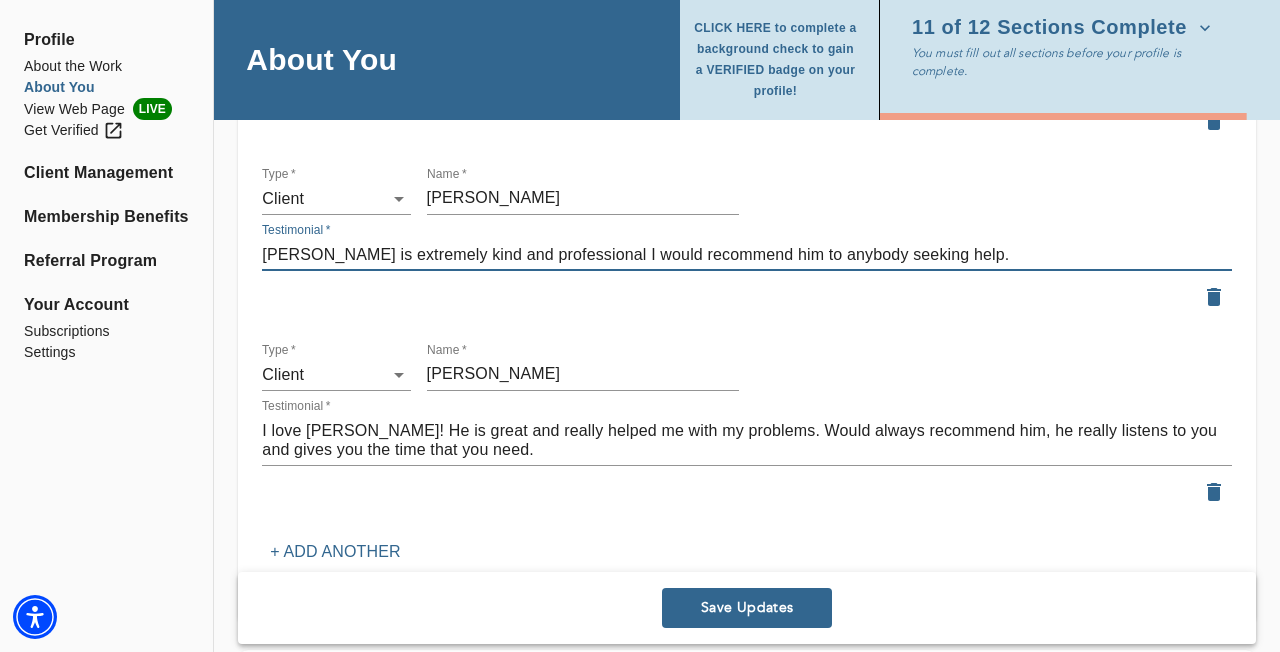type on "[PERSON_NAME] is extremely kind and professional I would recommend him to anybody seeking help." 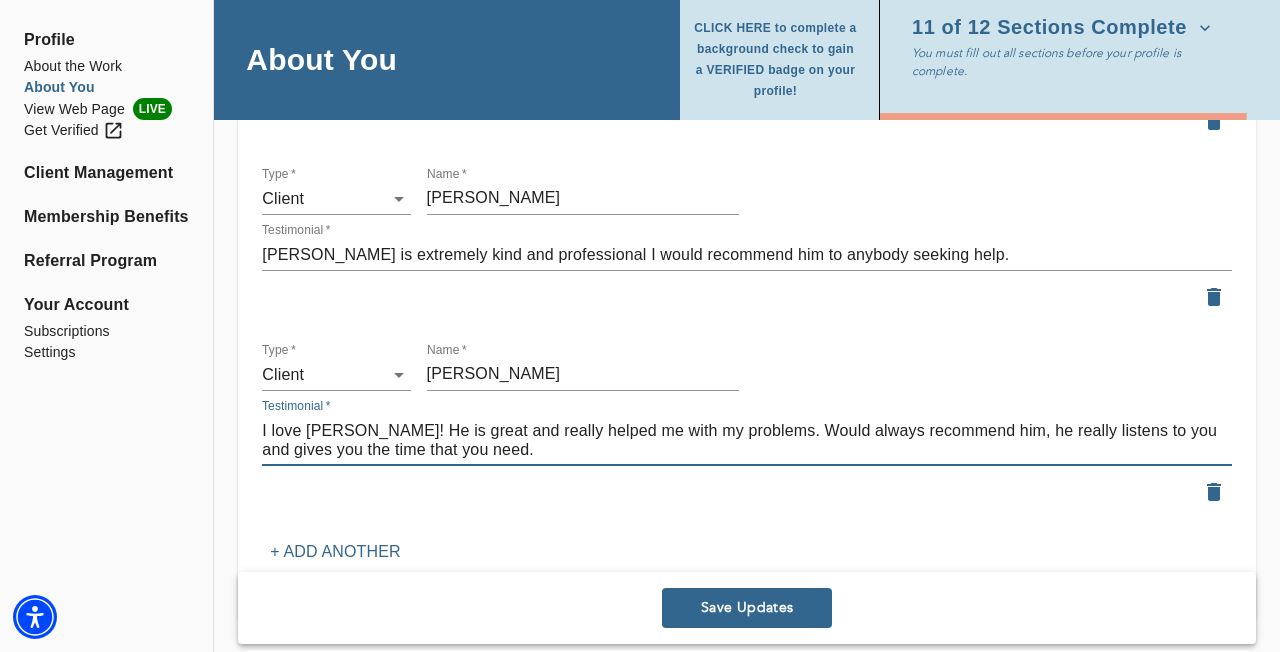click on "I love [PERSON_NAME]! He is great and really helped me with my problems. Would always recommend him, he really listens to you and gives you the time that you need." at bounding box center (747, 440) 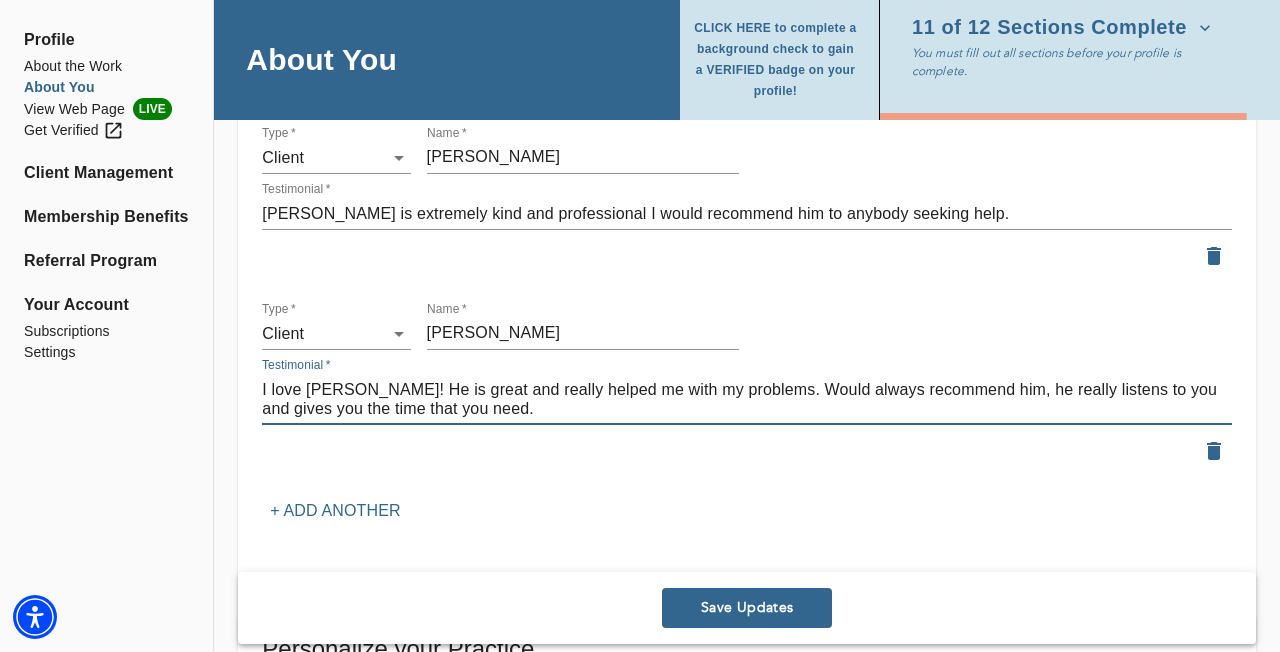 scroll, scrollTop: 2665, scrollLeft: 0, axis: vertical 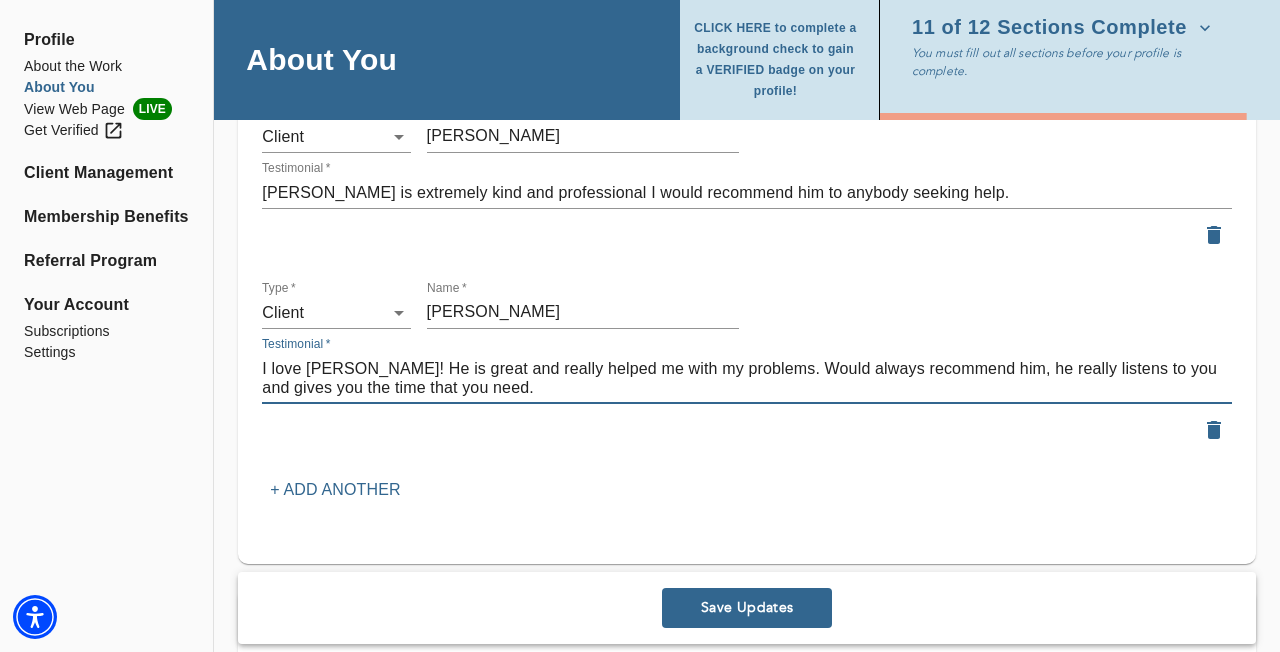 type on "I love [PERSON_NAME]! He is great and really helped me with my problems. Would always recommend him, he really listens to you and gives you the time that you need." 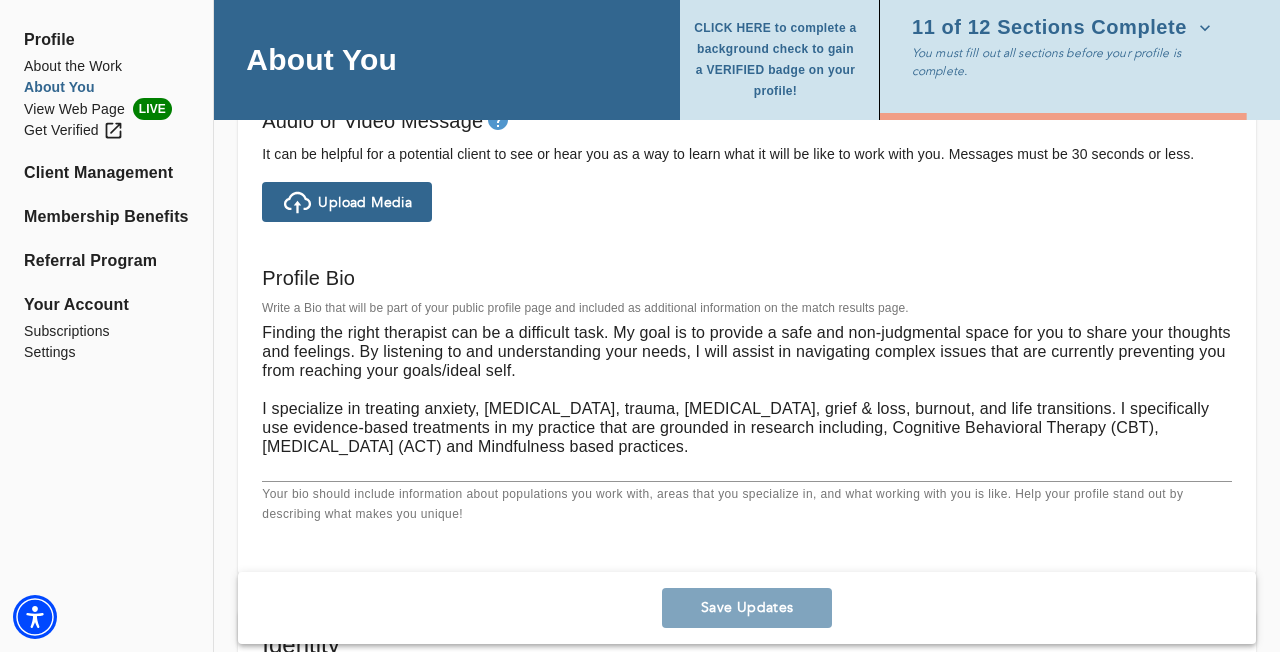 scroll, scrollTop: 1360, scrollLeft: 0, axis: vertical 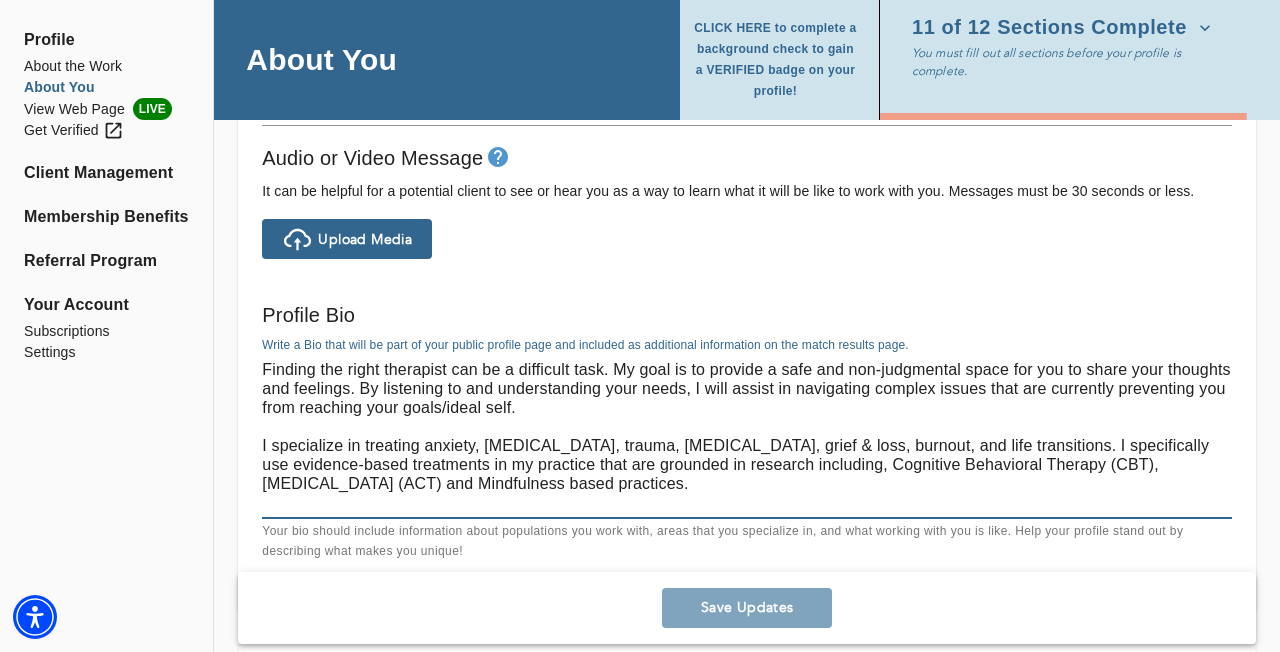 drag, startPoint x: 536, startPoint y: 400, endPoint x: 232, endPoint y: 372, distance: 305.28674 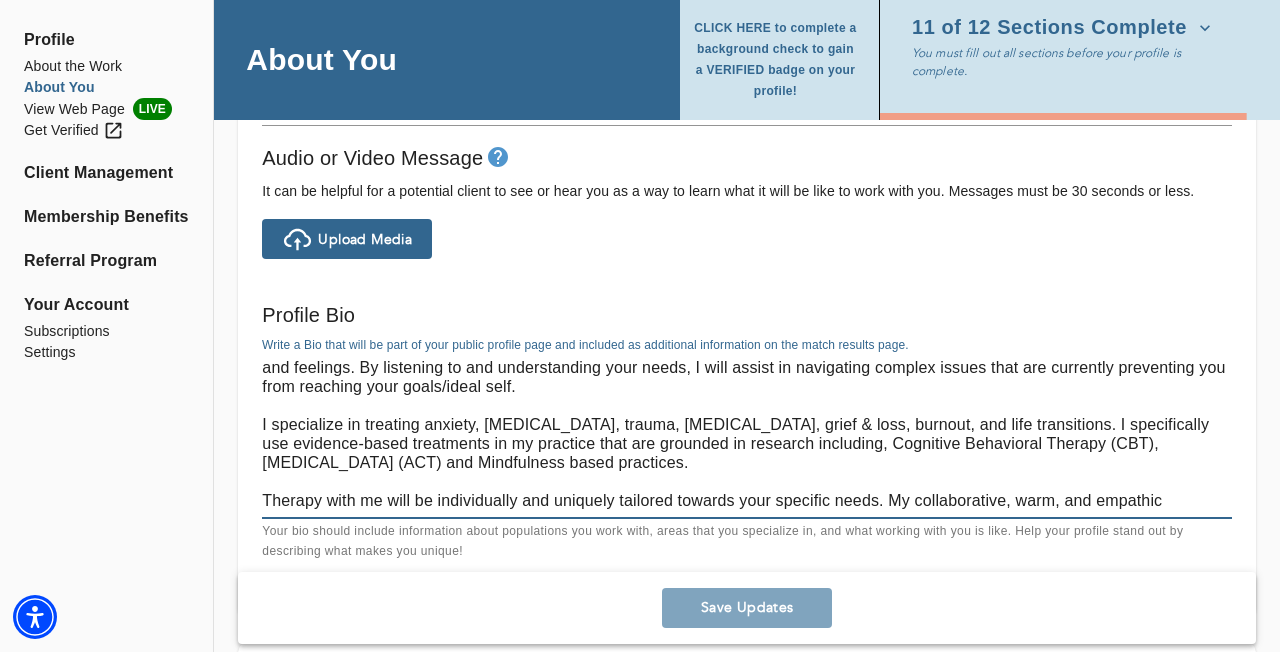 scroll, scrollTop: 28, scrollLeft: 0, axis: vertical 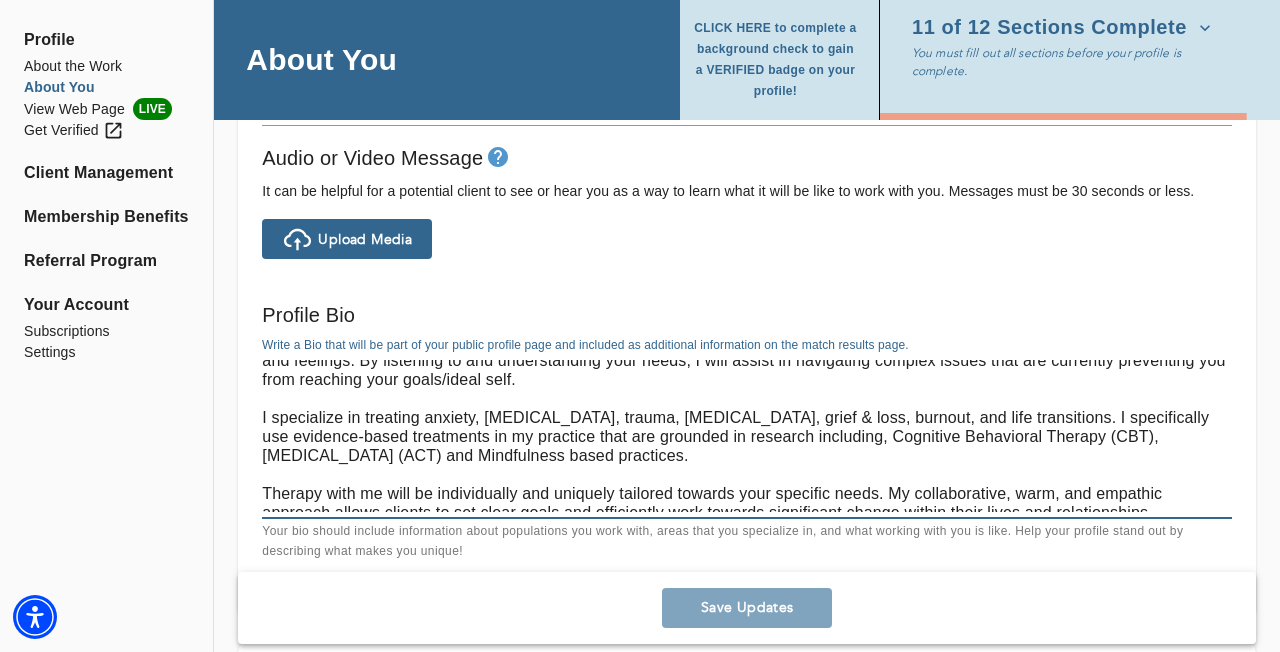 drag, startPoint x: 627, startPoint y: 453, endPoint x: 208, endPoint y: 418, distance: 420.45926 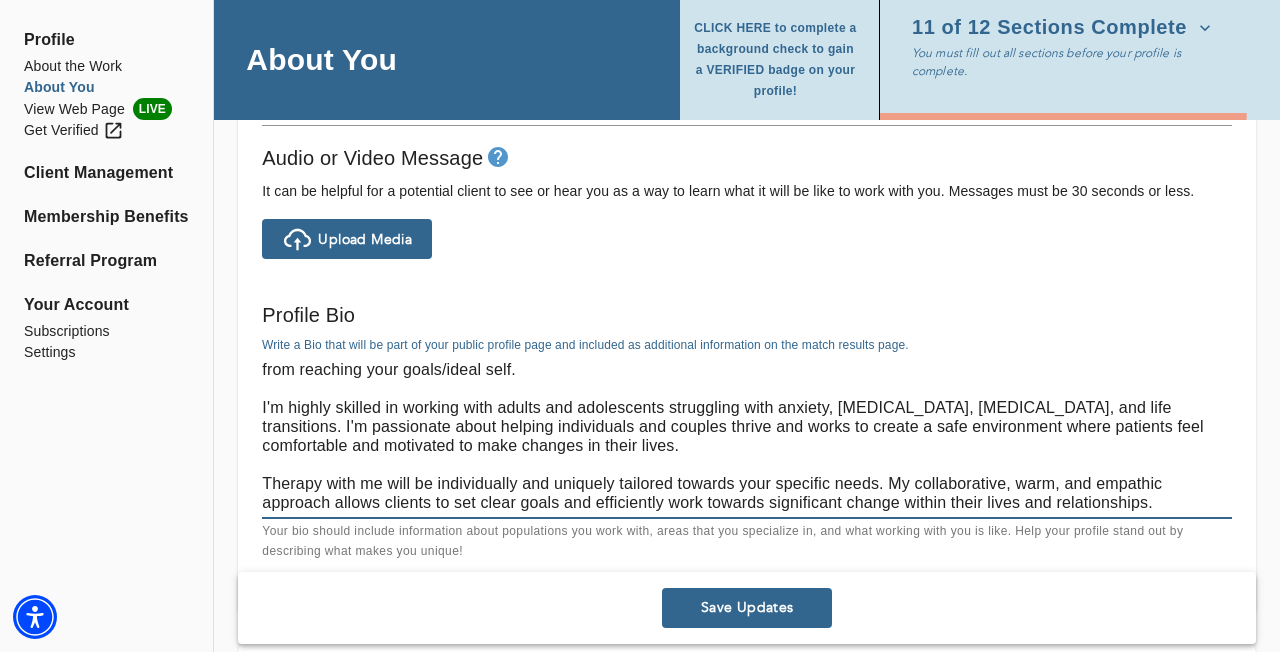 scroll, scrollTop: 38, scrollLeft: 0, axis: vertical 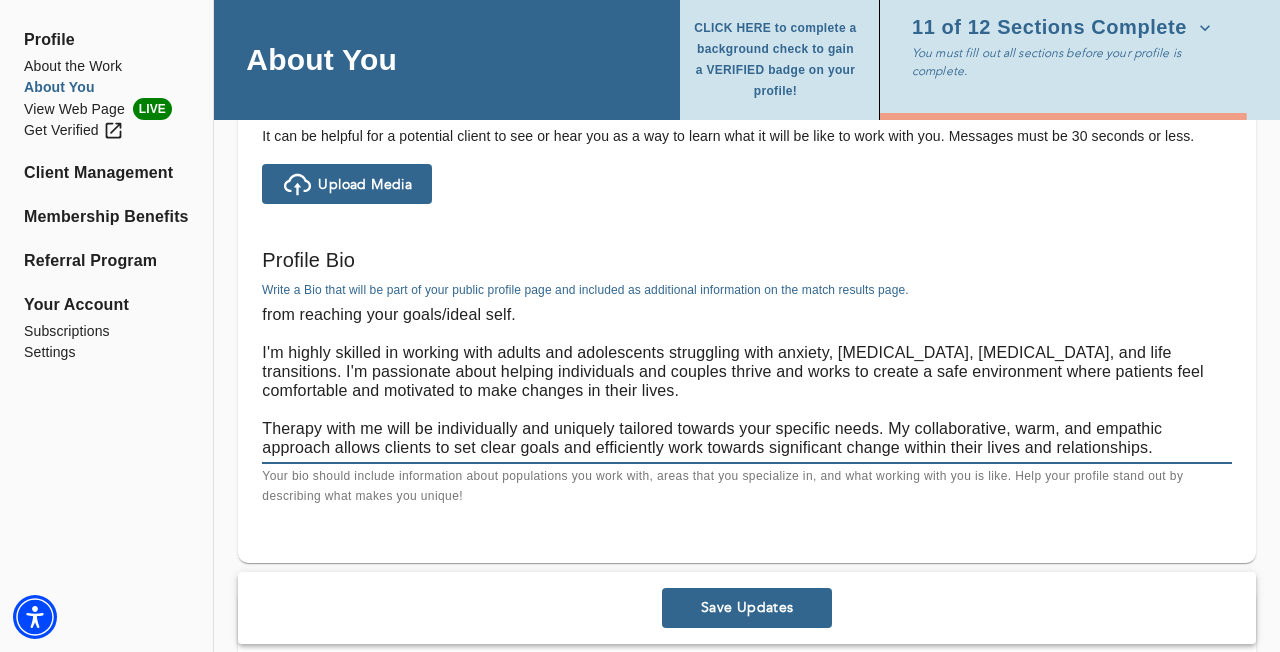 drag, startPoint x: 1170, startPoint y: 436, endPoint x: 204, endPoint y: 424, distance: 966.0745 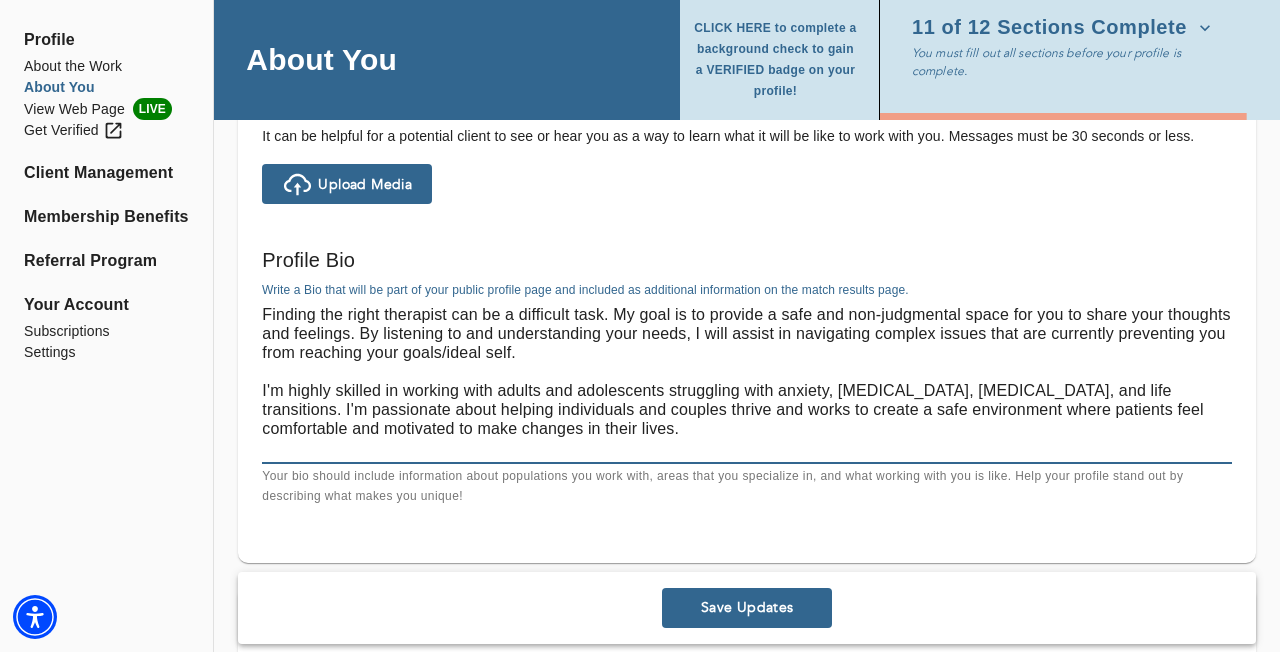 scroll, scrollTop: 19, scrollLeft: 0, axis: vertical 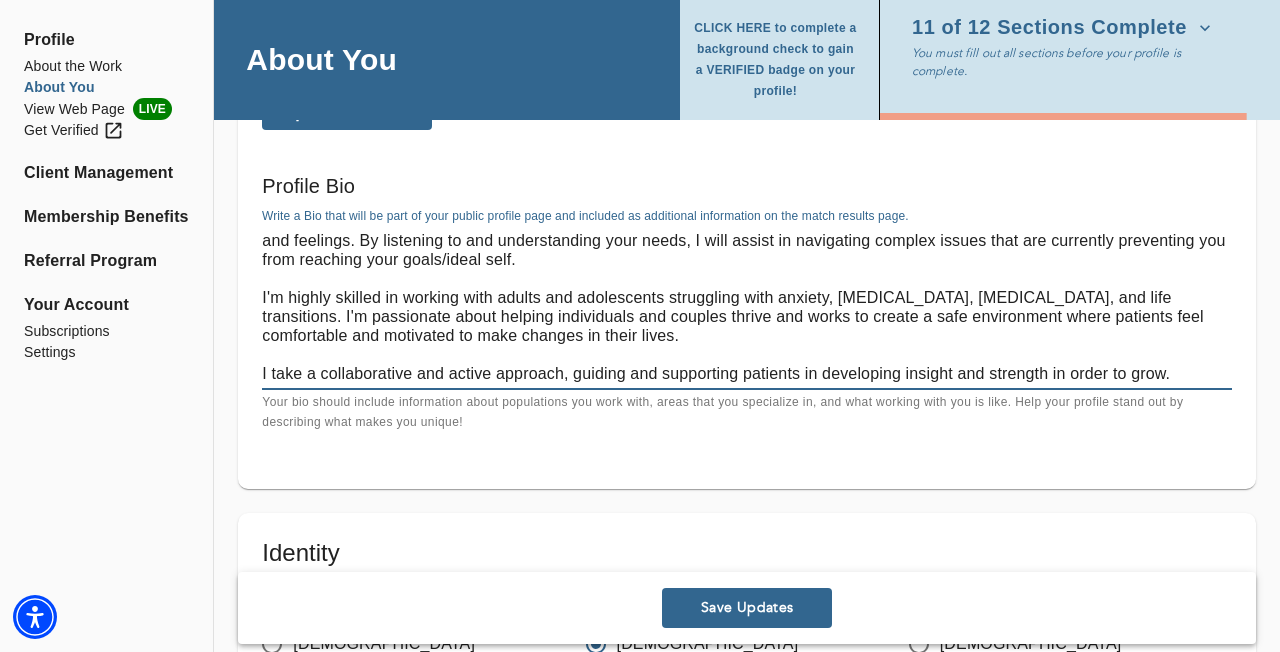paste on "I'm committed to developing an authentic space for patients to realize their goals. Over the years, I have helped patients work through issues including addiction, loss, family conflict, [MEDICAL_DATA], and complex trauma. I have a solid foundation in evidence-based techniques, including psychodynamic and Cognitive Behavioral Therapy (CBT), a set of interventions that seek to change thoughts, feelings, or behaviors that aren’t working and replace them with healthier alternatives." 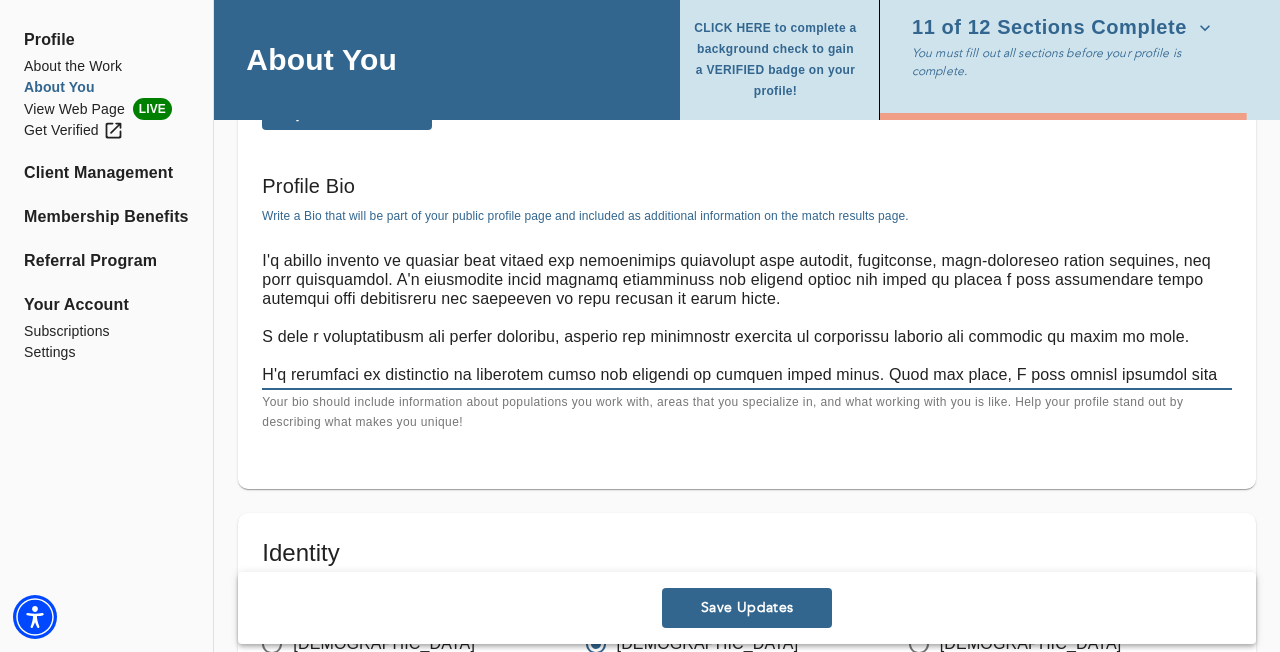 scroll, scrollTop: 114, scrollLeft: 0, axis: vertical 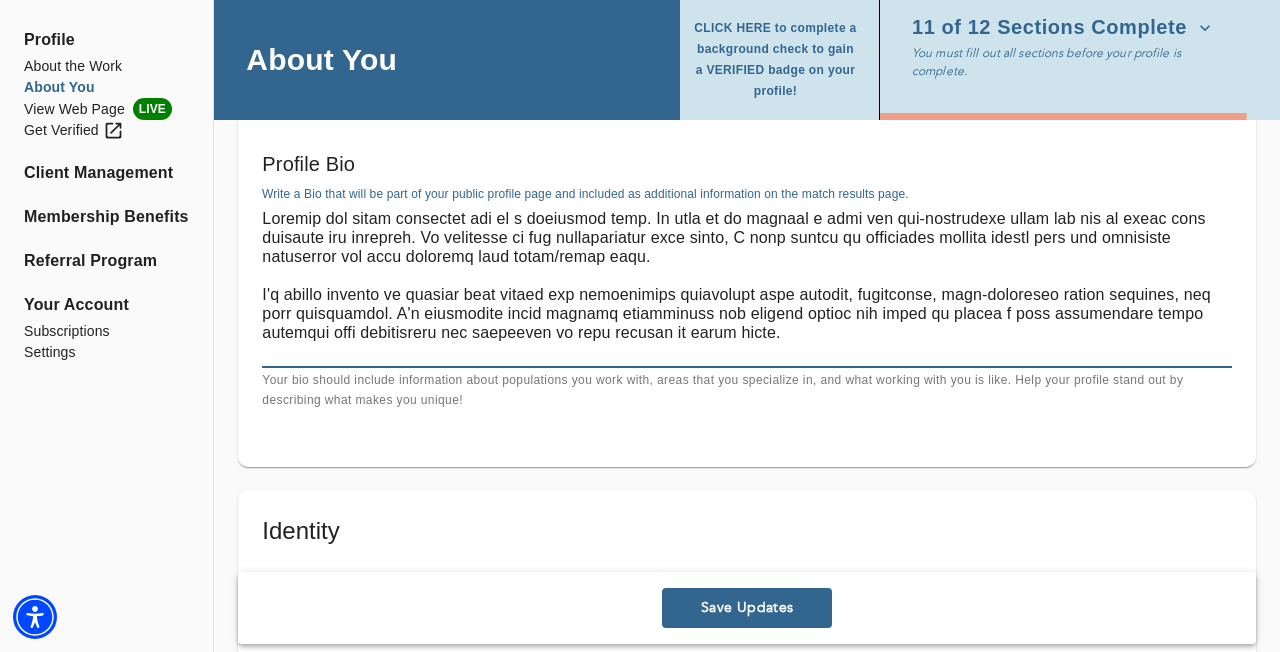type on "Finding the right therapist can be a difficult task. My goal is to provide a safe and non-judgmental space for you to share your thoughts and feelings. By listening to and understanding your needs, I will assist in navigating complex issues that are currently preventing you from reaching your goals/ideal self.
I'm highly skilled in working with adults and adolescents struggling with anxiety, [MEDICAL_DATA], [MEDICAL_DATA], and life transitions. I'm passionate about helping individuals and couples thrive and works to create a safe environment where patients feel comfortable and motivated to make changes in their lives.
I take a collaborative and active approach, guiding and supporting patients in developing insight and strength in order to grow.
I'm committed to developing an authentic space for patients to realize their goals. Over the years, I have helped patients work through issues including addiction, loss, family conflict, [MEDICAL_DATA], and complex trauma. I have a solid foundati..." 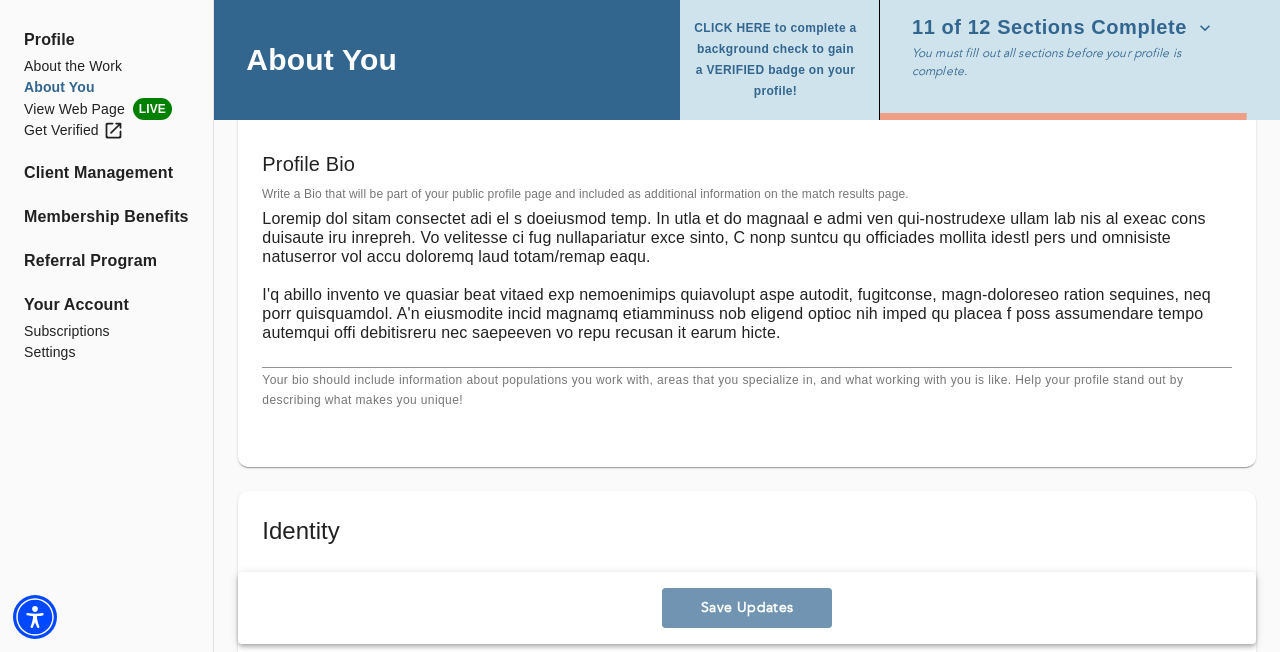 click on "Save Updates" at bounding box center (747, 608) 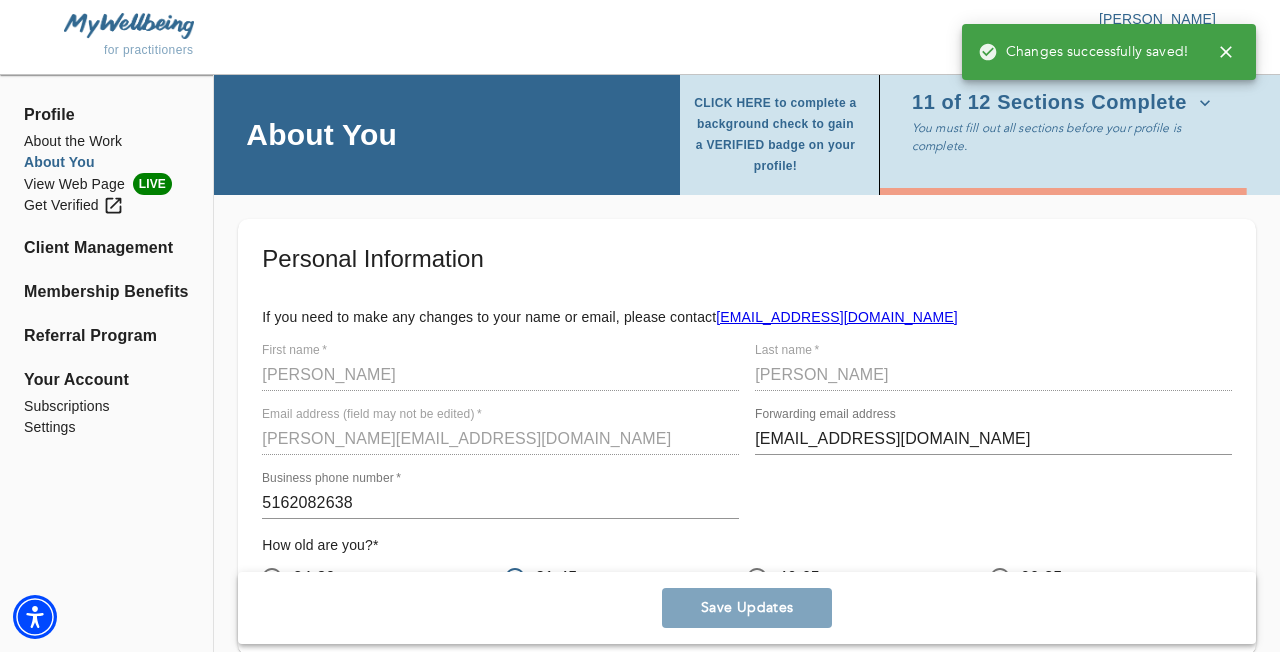 scroll, scrollTop: 0, scrollLeft: 0, axis: both 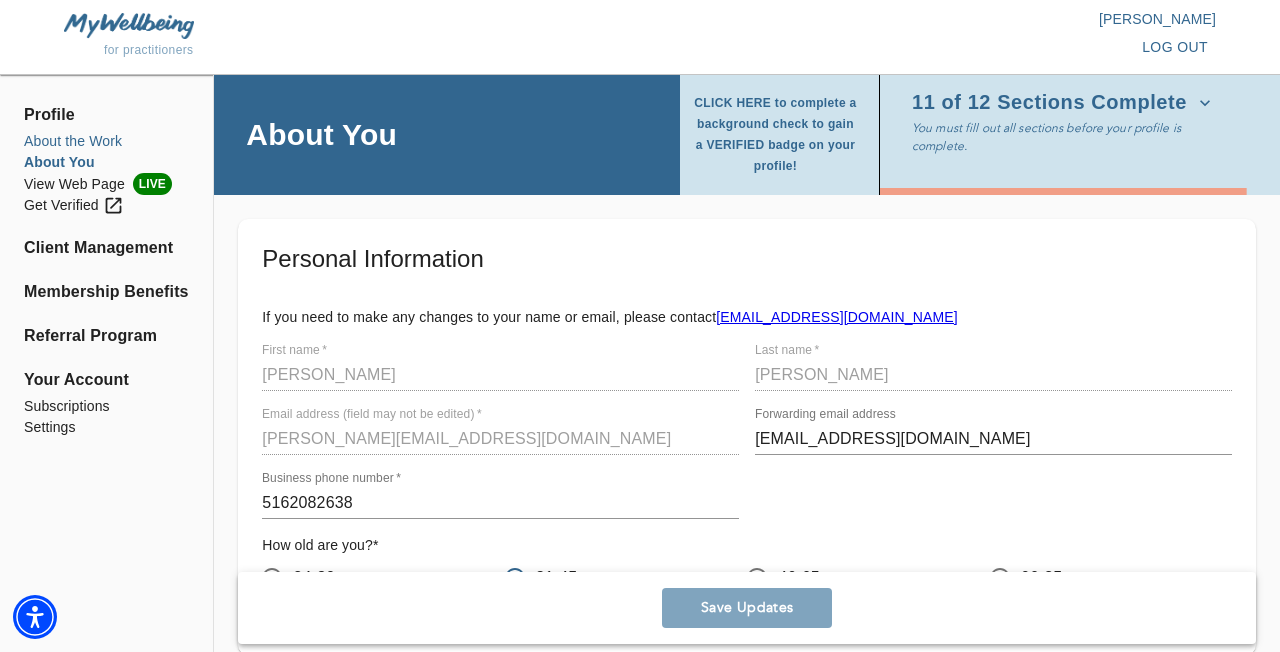 click on "About the Work" at bounding box center (106, 141) 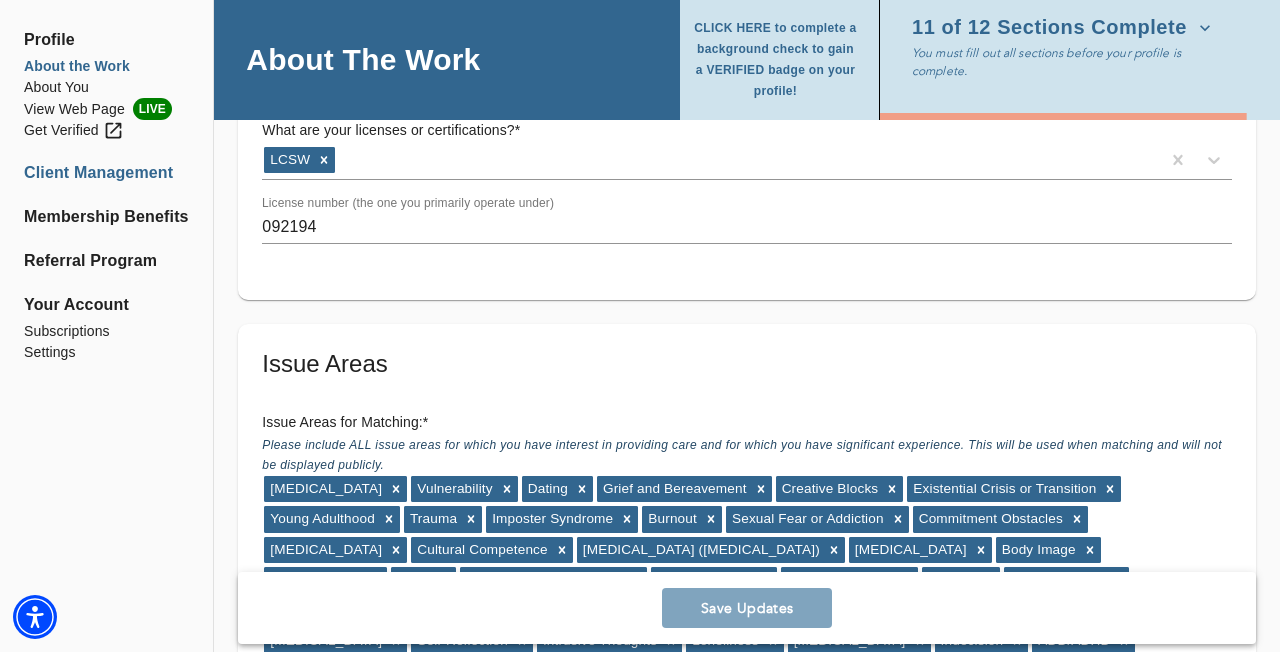 scroll, scrollTop: 1552, scrollLeft: 0, axis: vertical 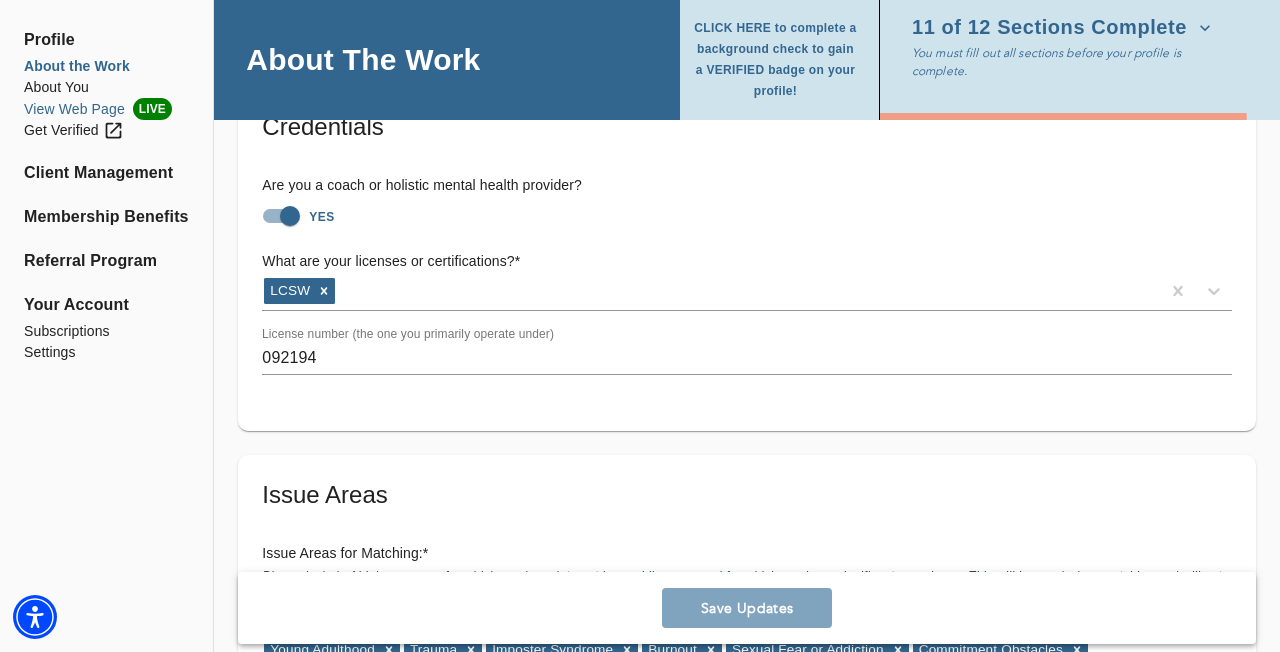click on "View Web Page LIVE" at bounding box center (106, 109) 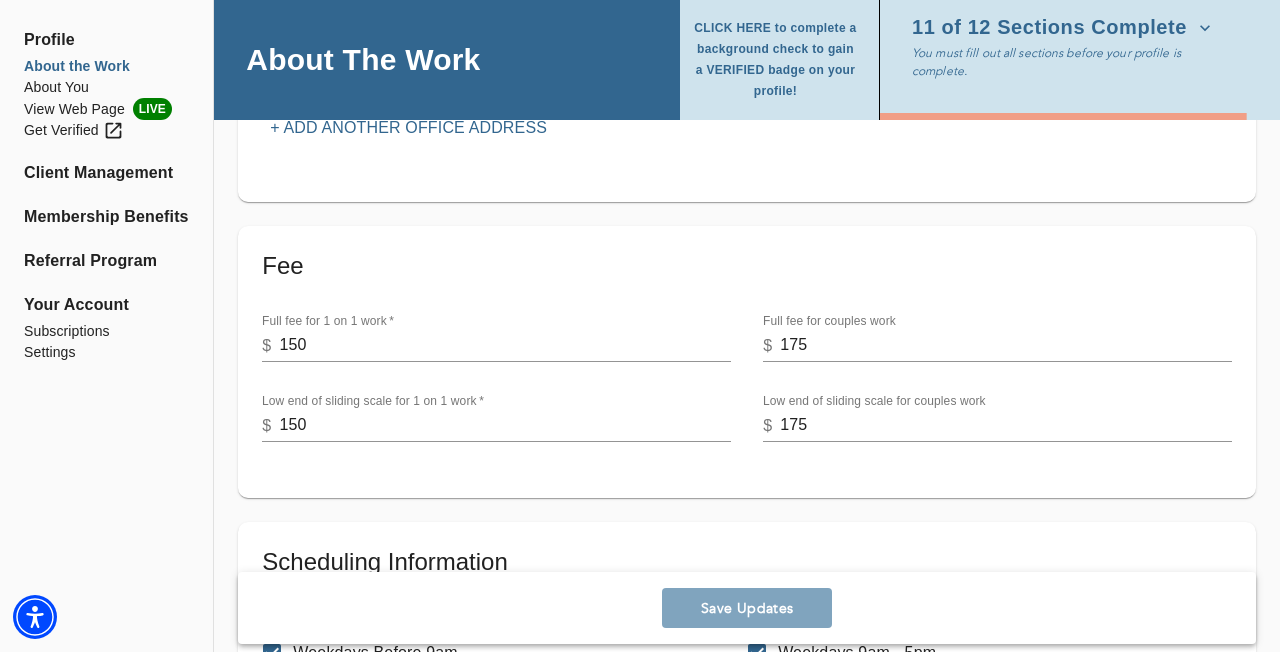 scroll, scrollTop: 822, scrollLeft: 0, axis: vertical 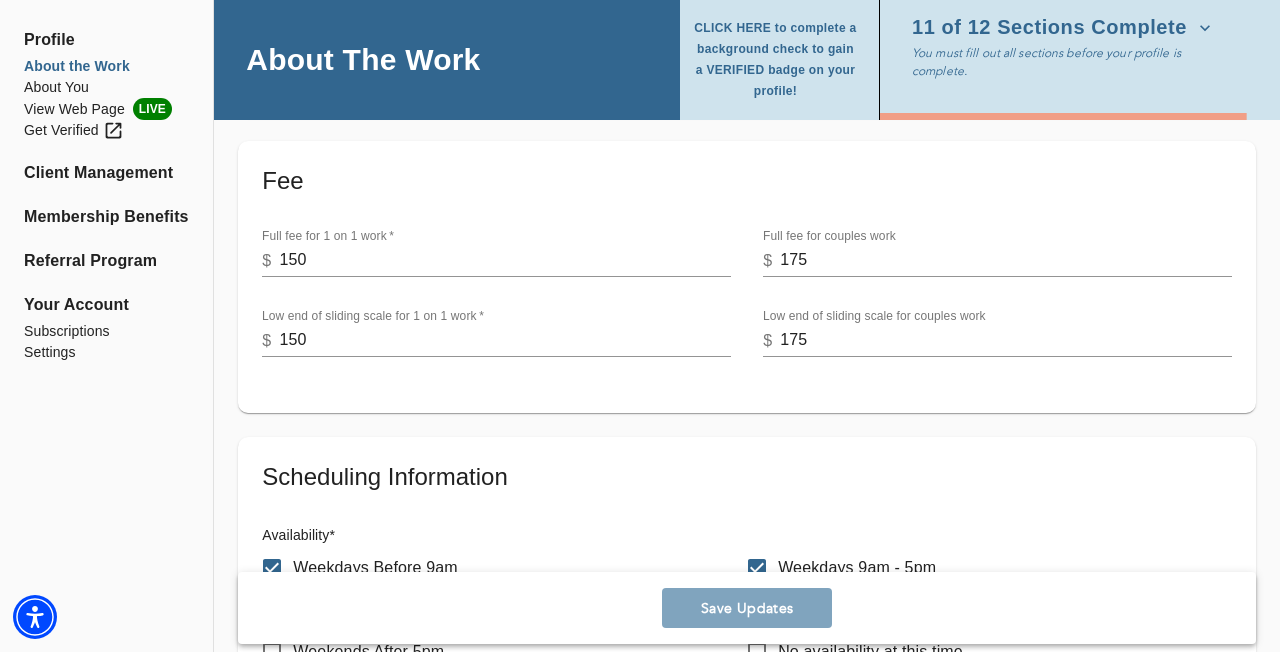 click on "150" at bounding box center [505, 261] 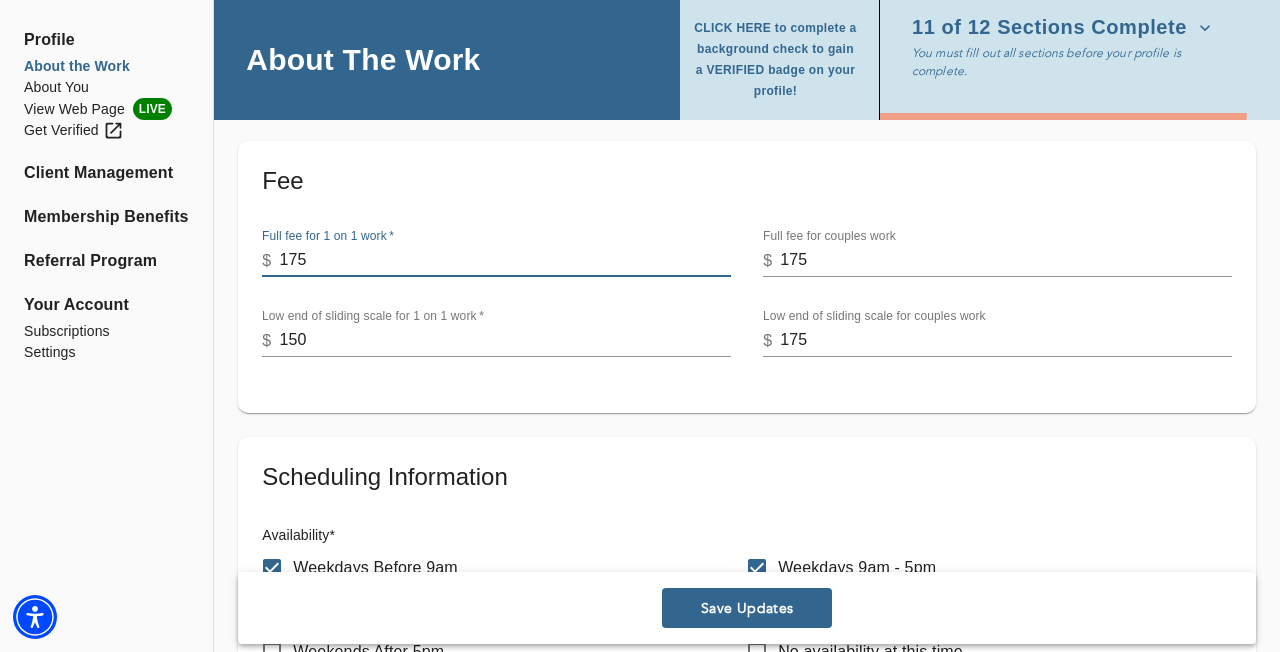 type on "175" 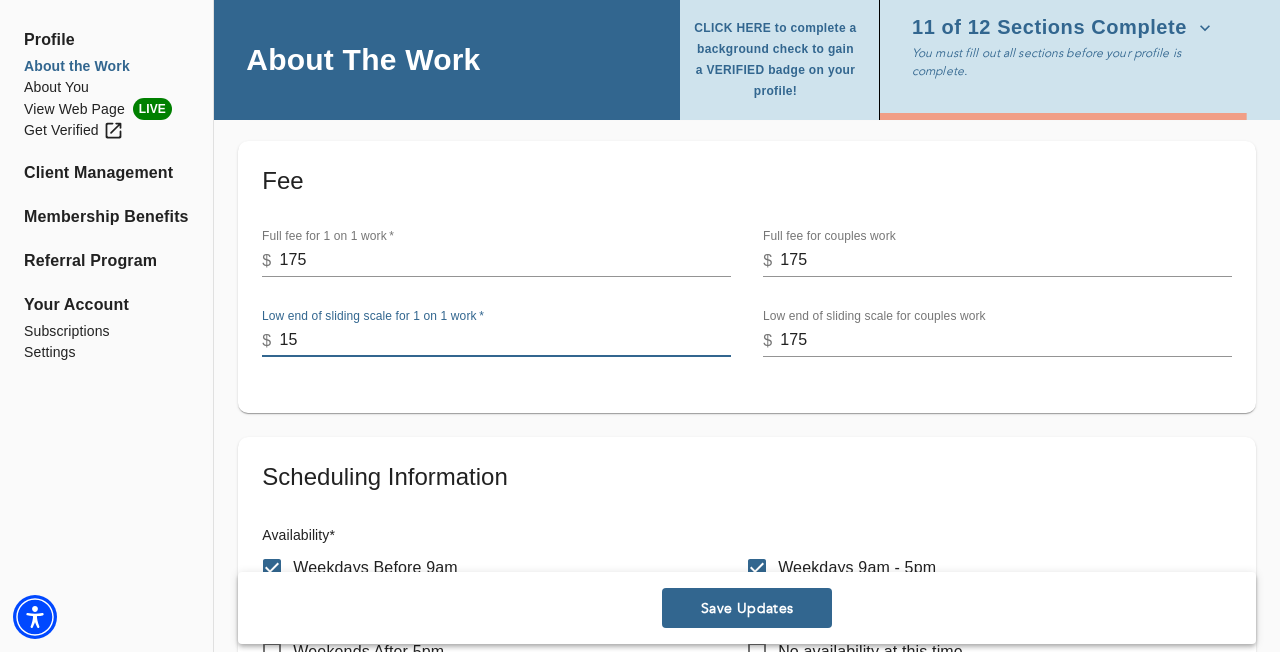 type on "150" 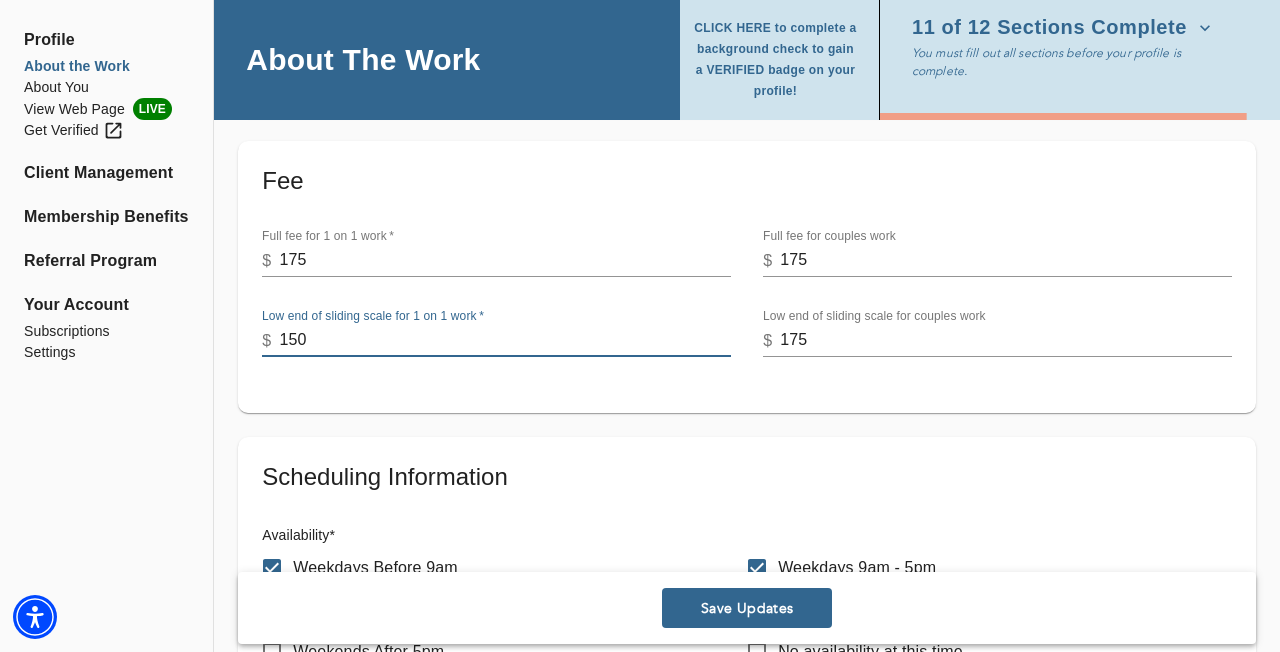 click on "Save Updates" at bounding box center [747, 608] 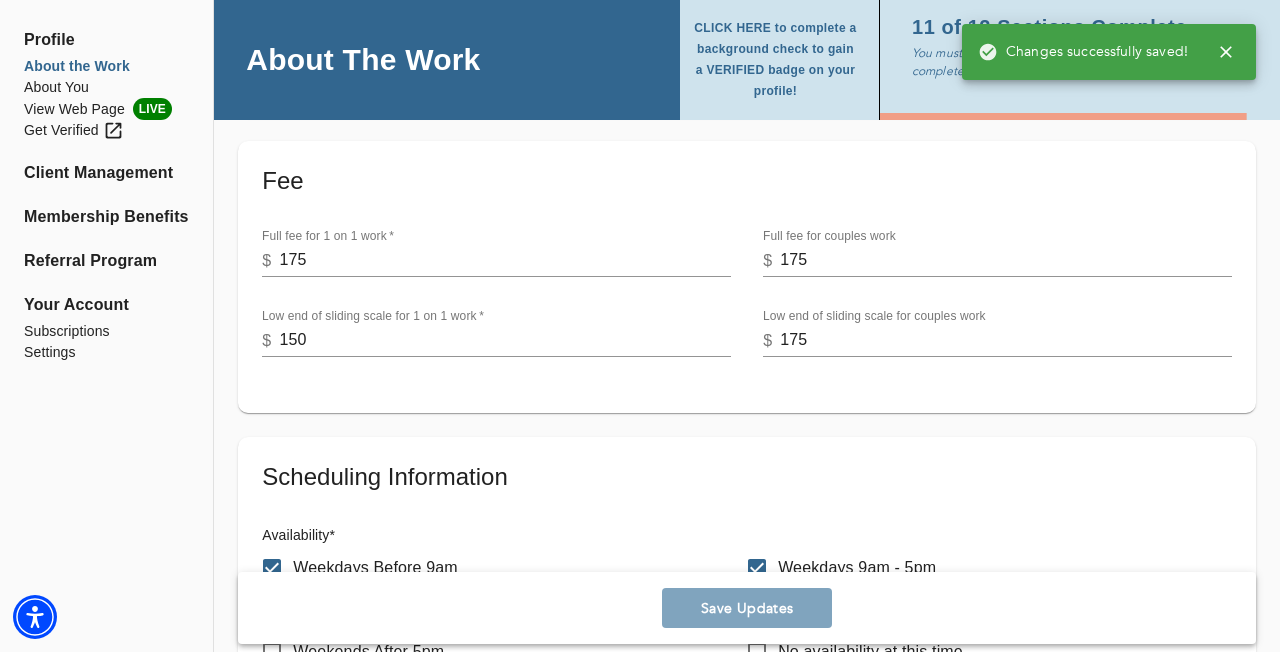 click on "175" at bounding box center (1006, 341) 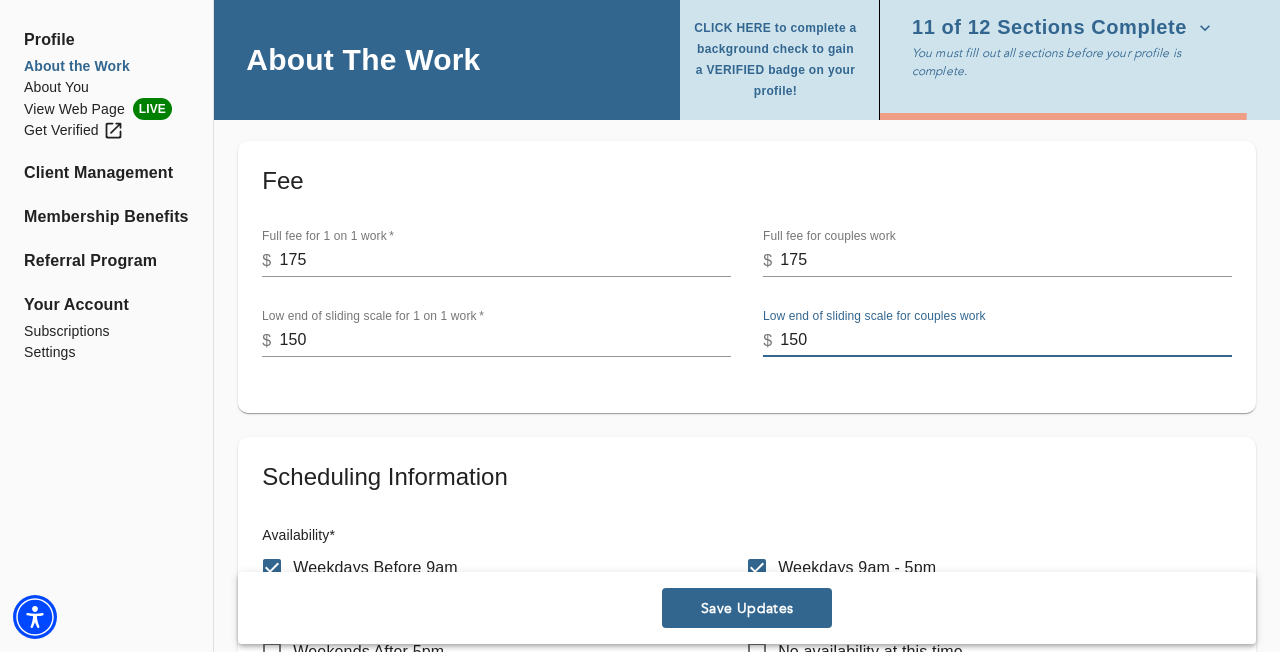 type on "150" 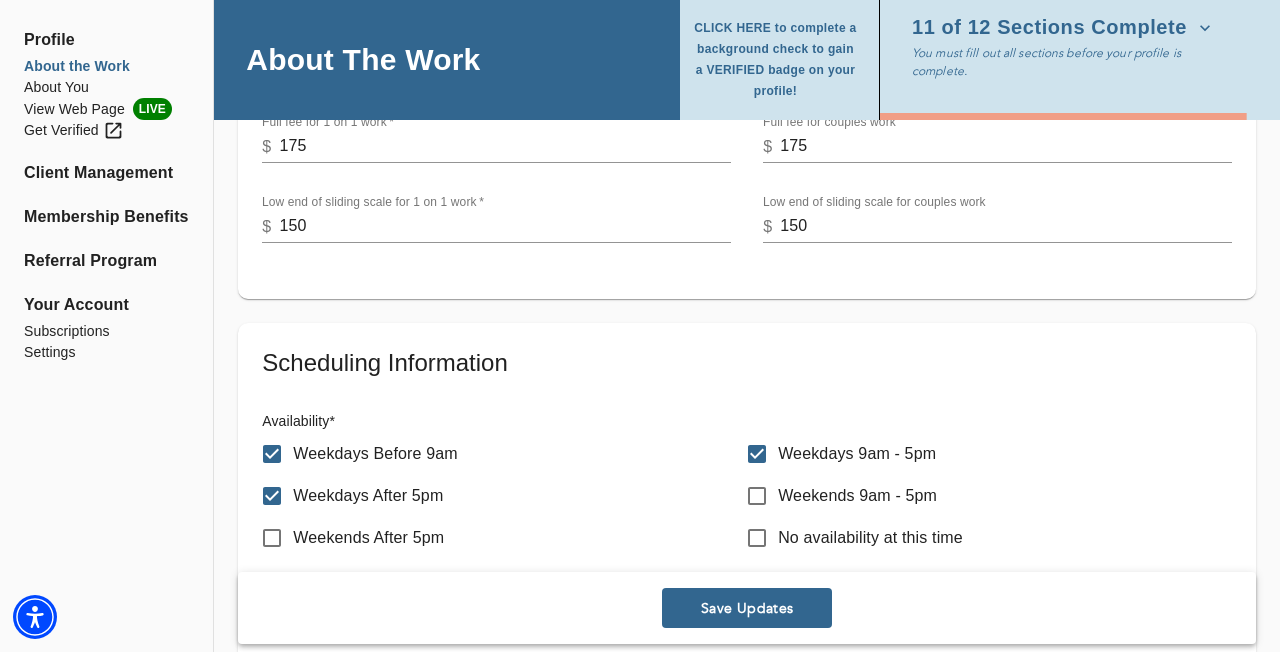 scroll, scrollTop: 974, scrollLeft: 0, axis: vertical 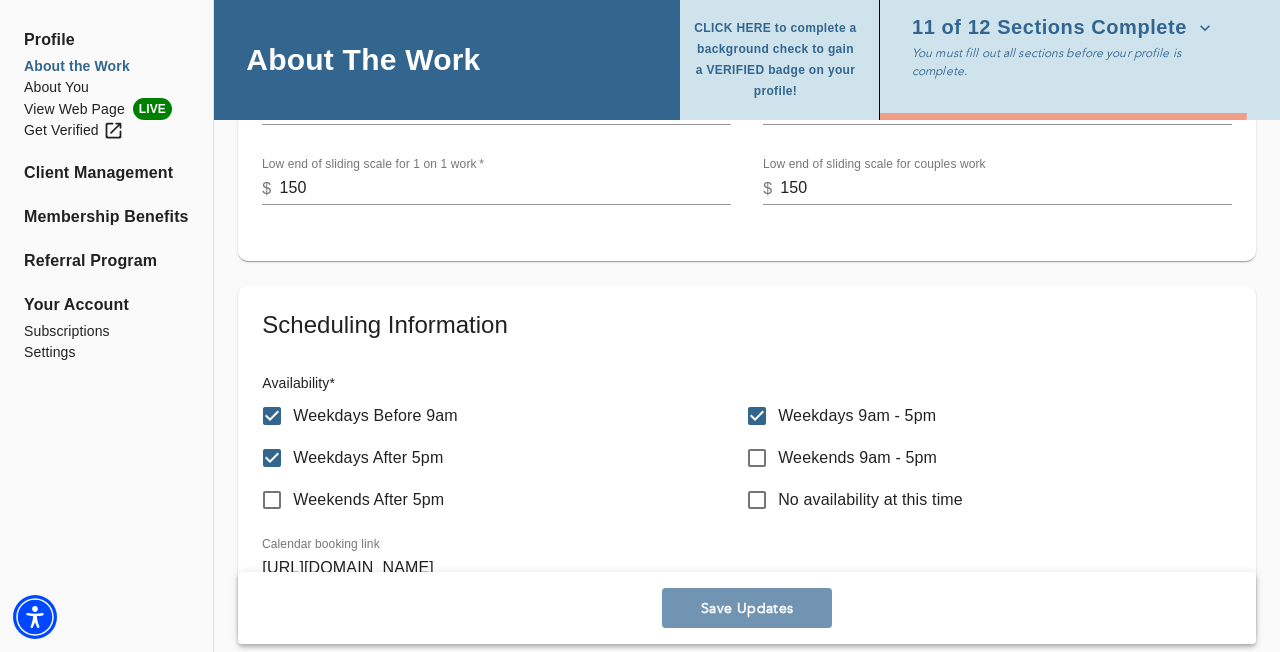 click on "Save Updates" at bounding box center (747, 608) 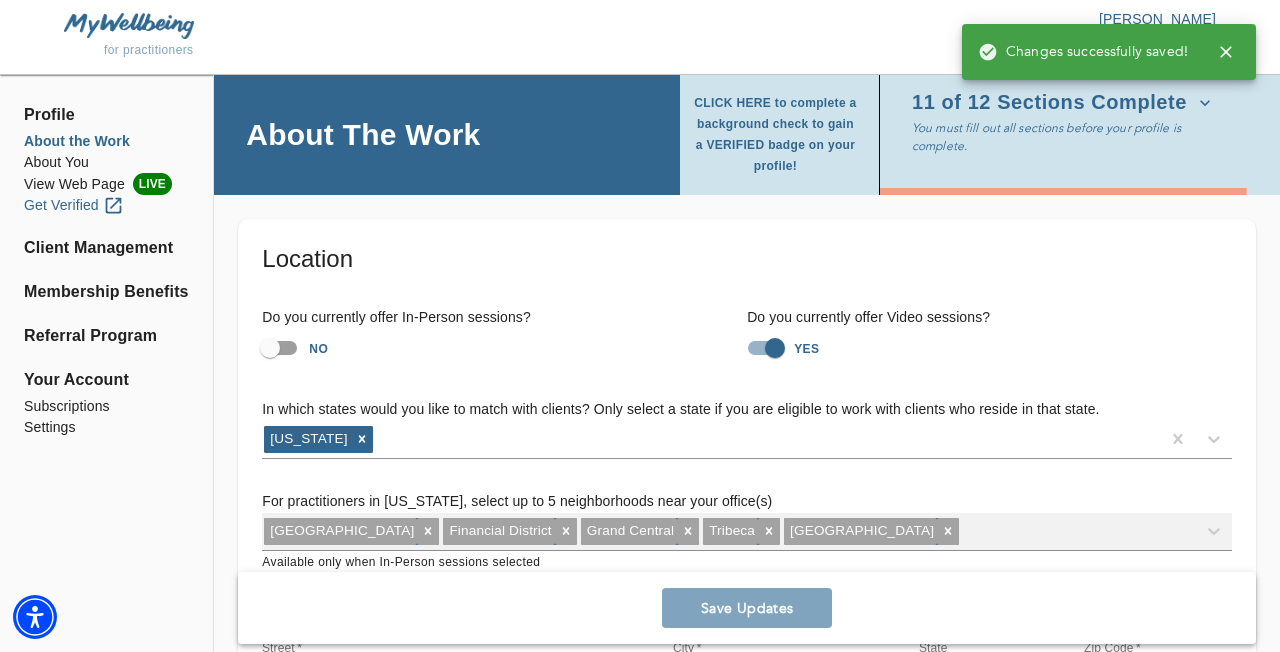 scroll, scrollTop: 0, scrollLeft: 0, axis: both 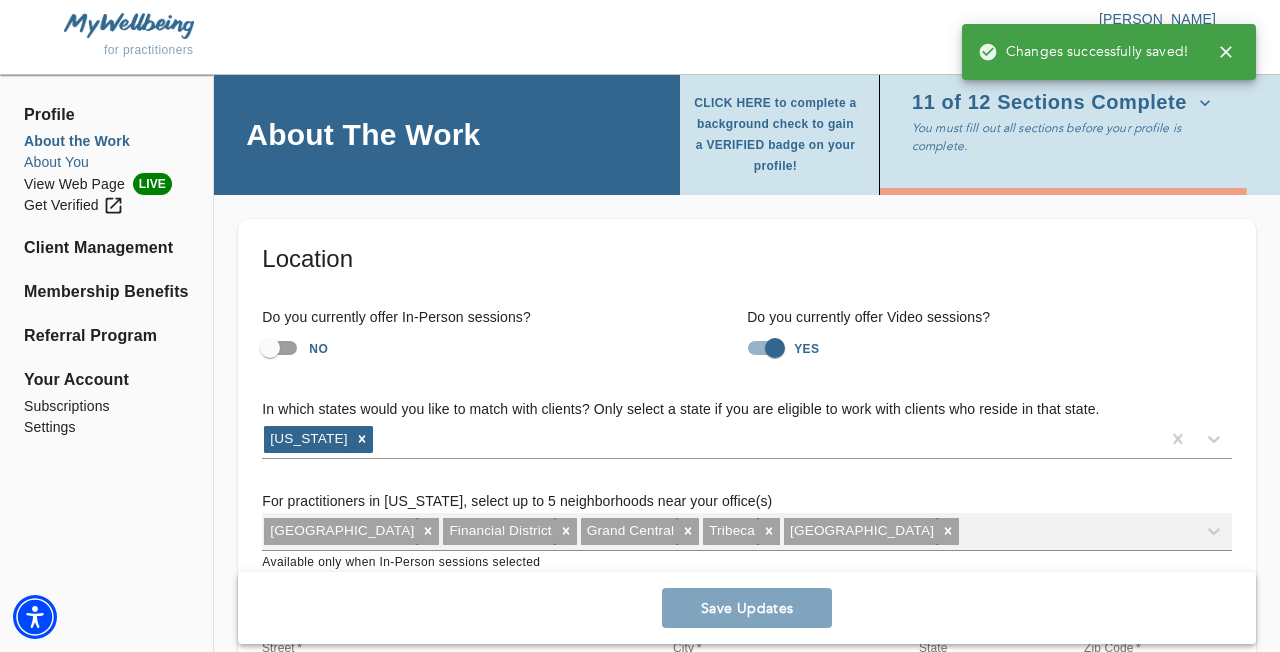 click on "About You" at bounding box center [106, 162] 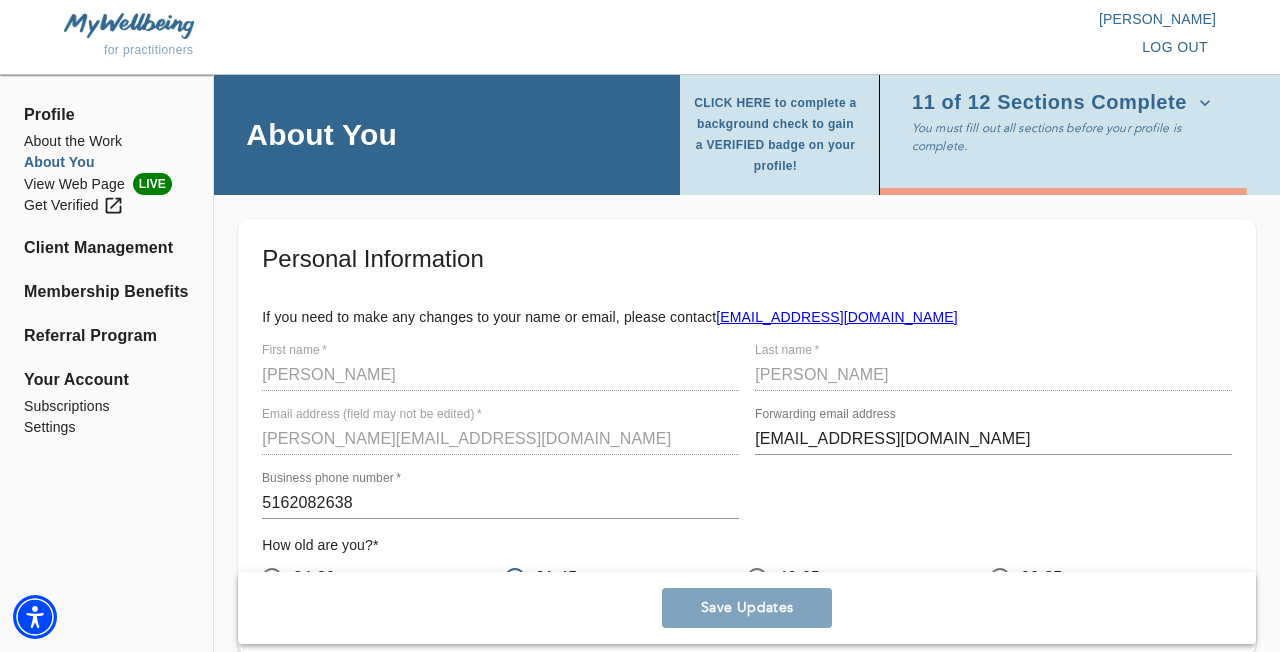 scroll, scrollTop: 0, scrollLeft: 0, axis: both 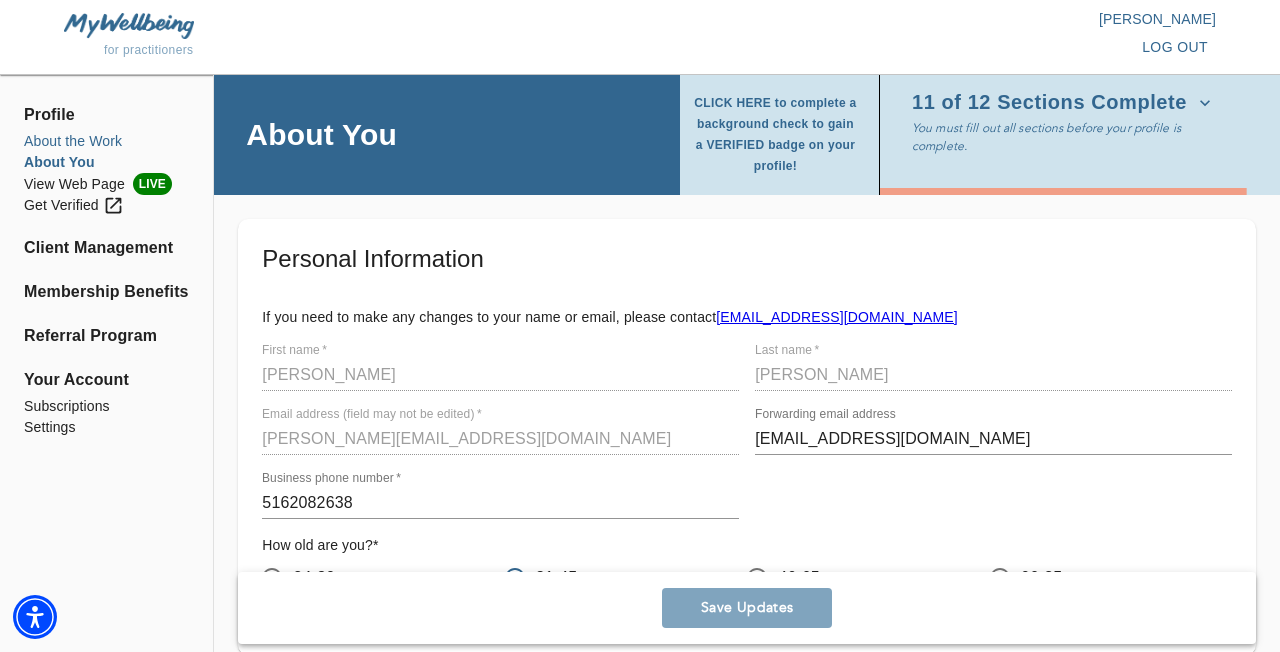 click on "About the Work" at bounding box center (106, 141) 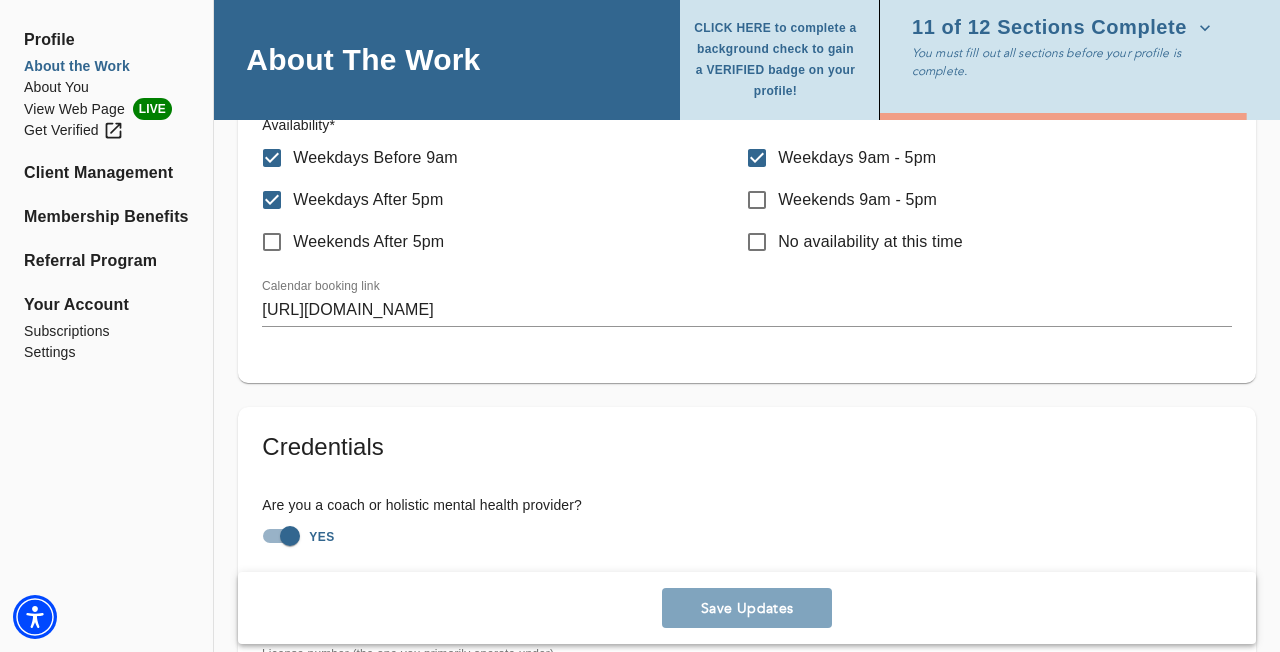 scroll, scrollTop: 1295, scrollLeft: 0, axis: vertical 